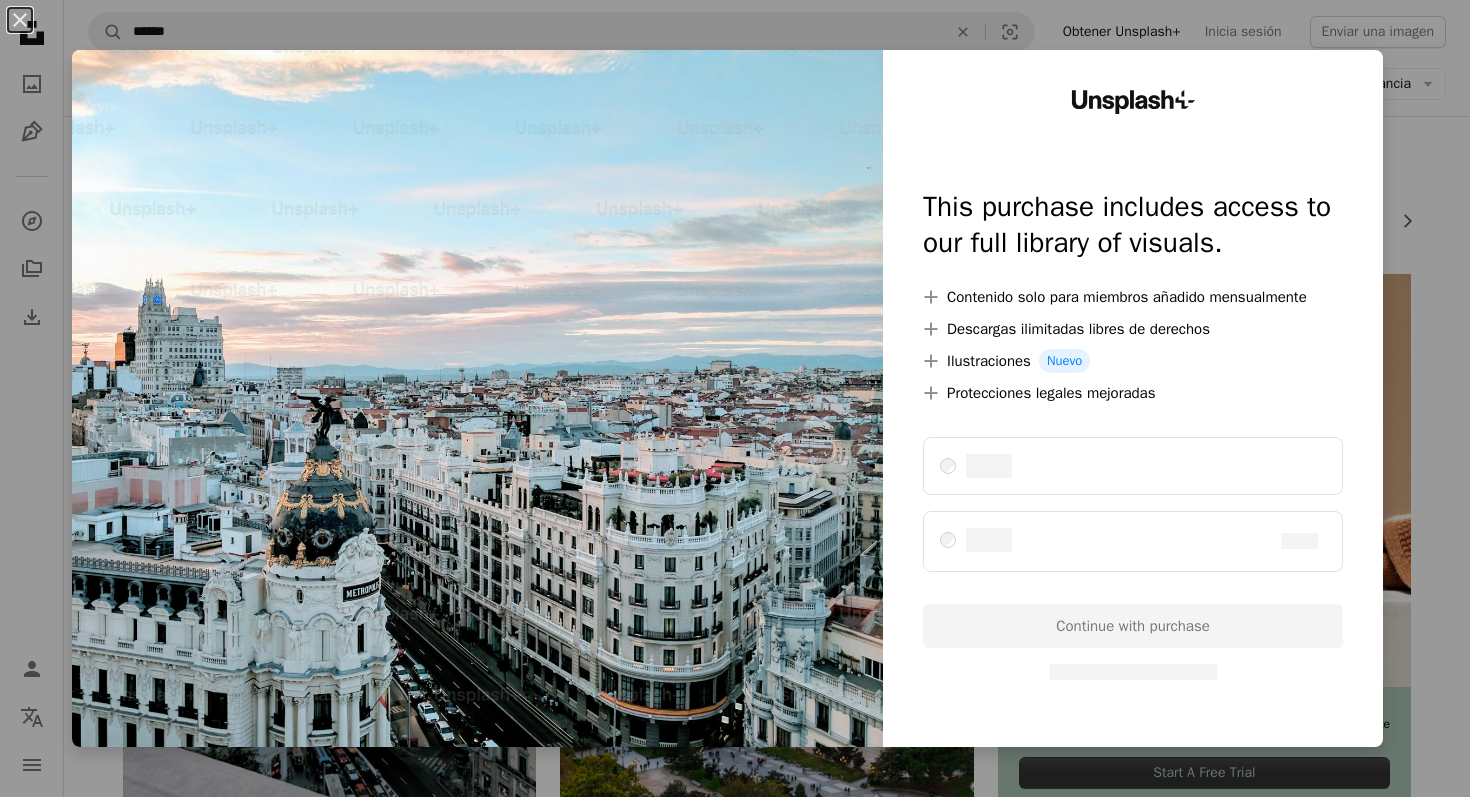 scroll, scrollTop: 196, scrollLeft: 0, axis: vertical 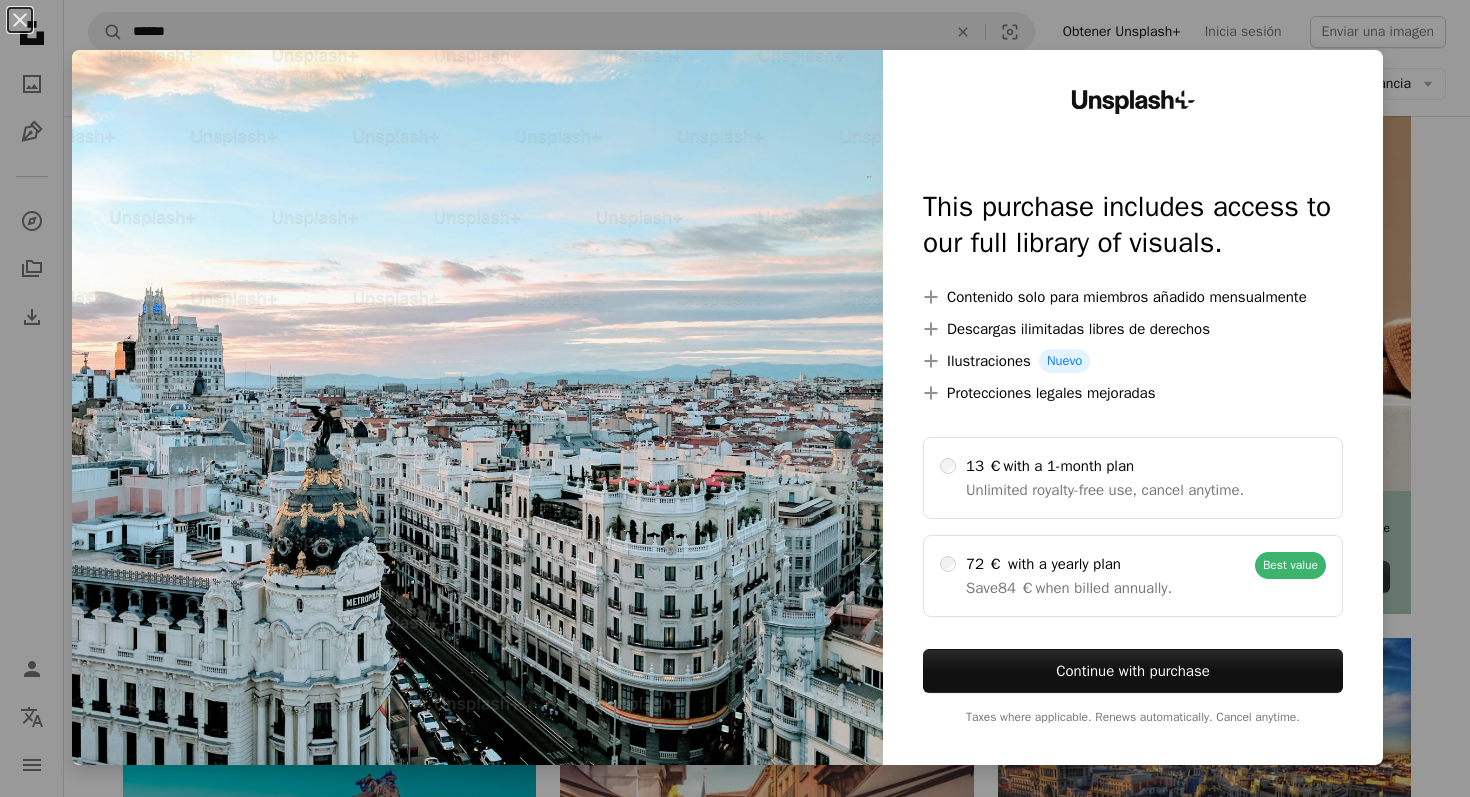 click on "An X shape Unsplash+ This purchase includes access to our full library of visuals. A plus sign Contenido solo para miembros añadido mensualmente A plus sign Descargas ilimitadas libres de derechos A plus sign Ilustraciones  Nuevo A plus sign Protecciones legales mejoradas 13 €  with a 1-month plan Unlimited royalty-free use, cancel anytime. 72 €   with a yearly plan Save  84 €  when billed annually. Best value Continue with purchase Taxes where applicable. Renews automatically. Cancel anytime." at bounding box center (735, 398) 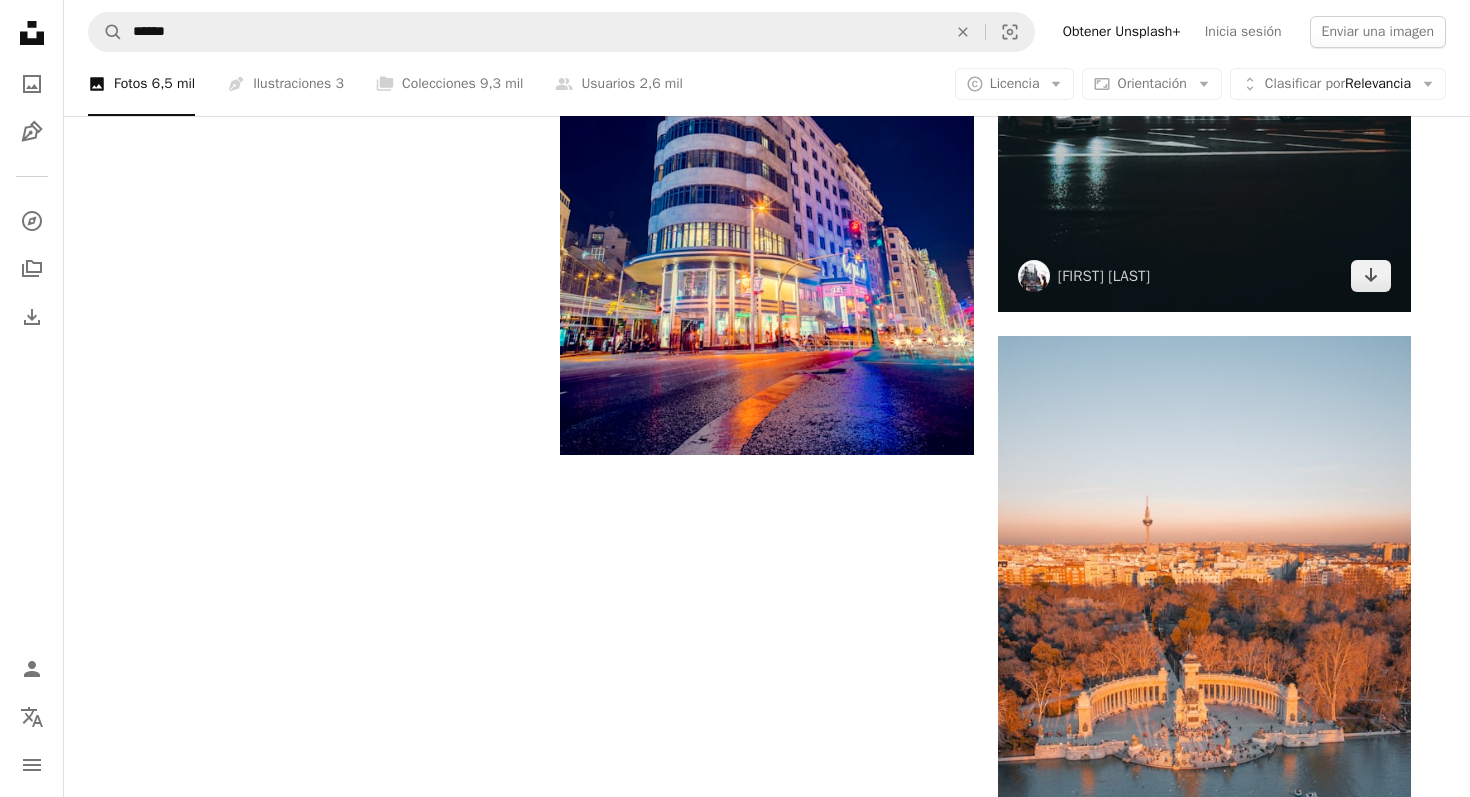 scroll, scrollTop: 3407, scrollLeft: 0, axis: vertical 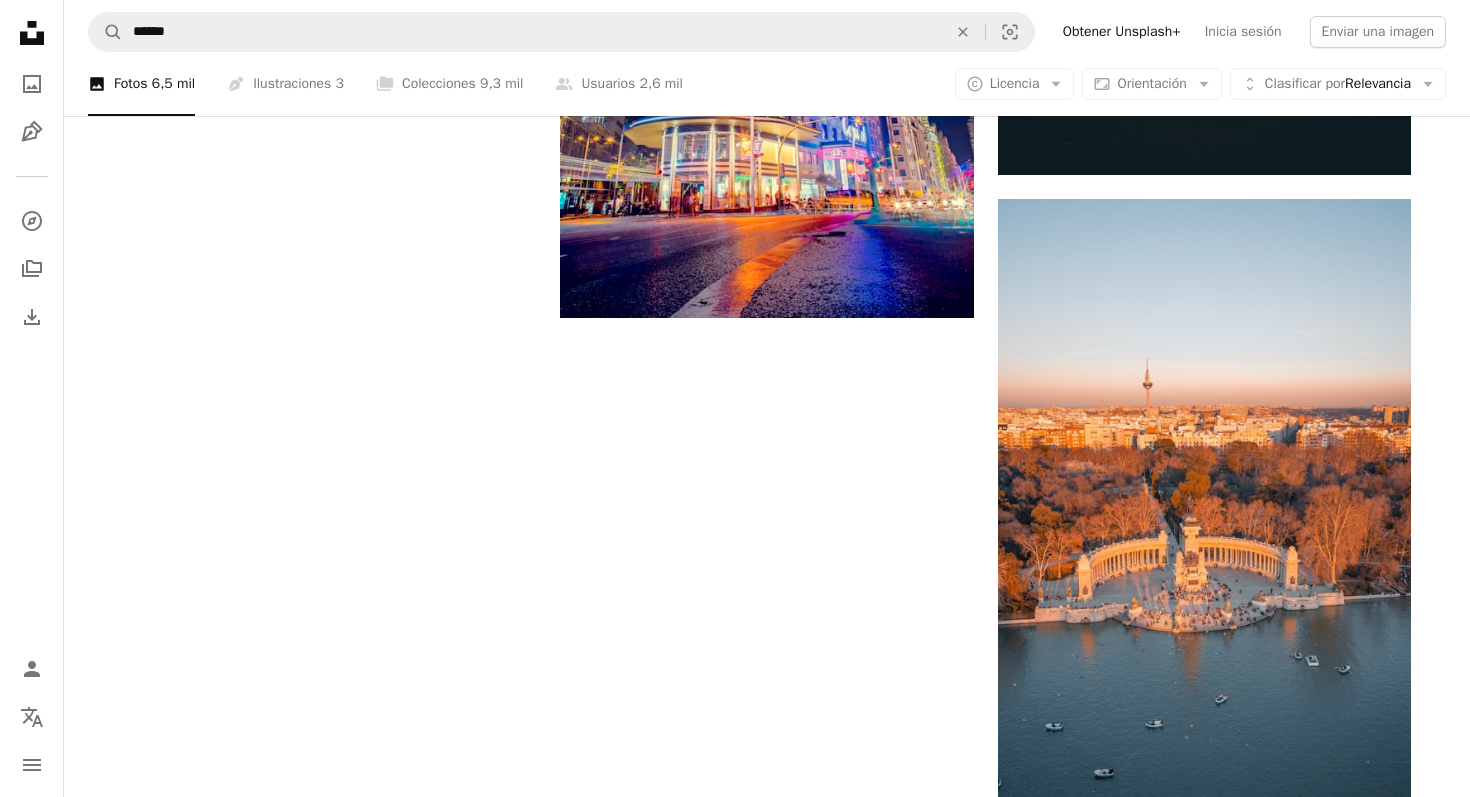 click on "Cargar más" at bounding box center [767, 1736] 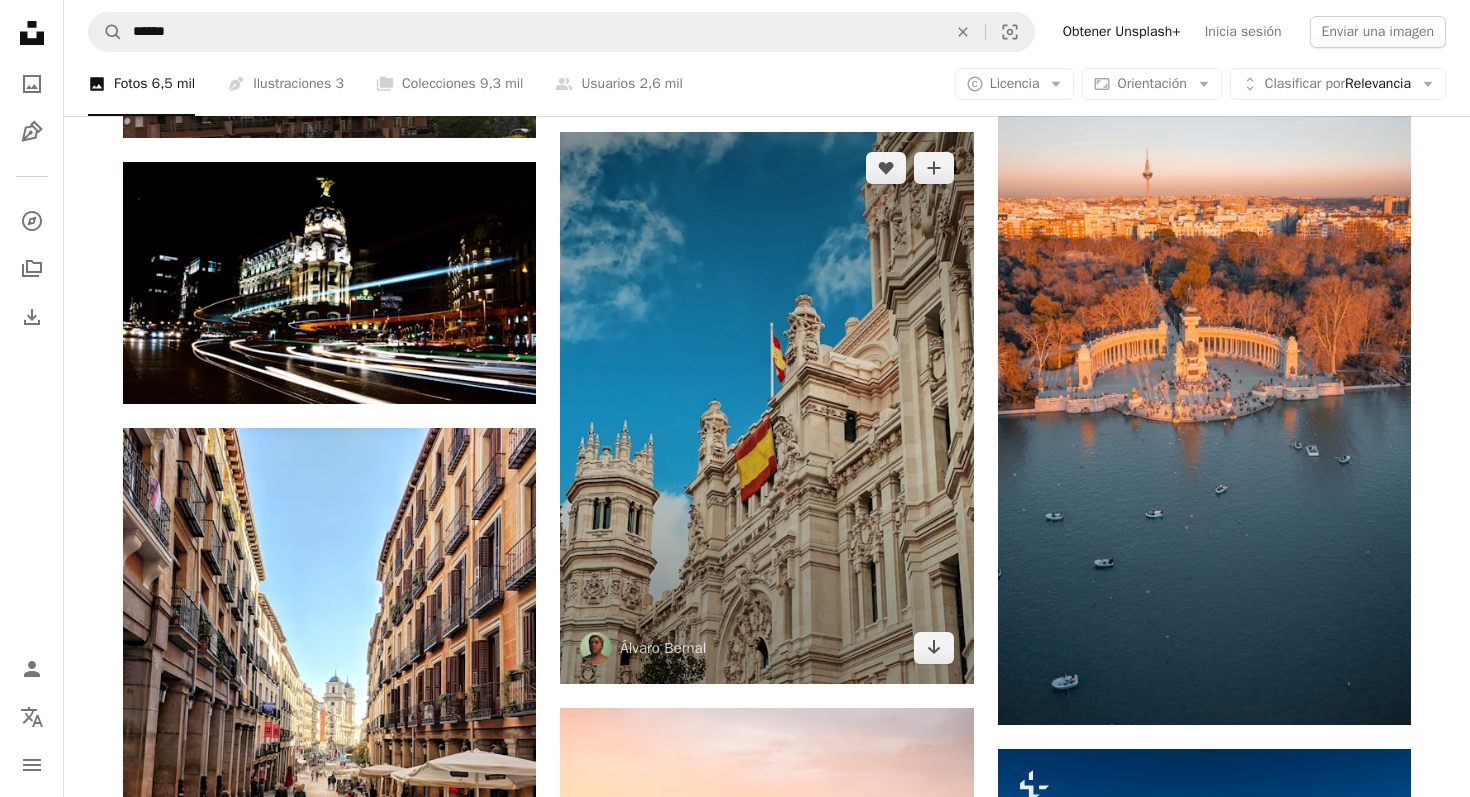 scroll, scrollTop: 3621, scrollLeft: 0, axis: vertical 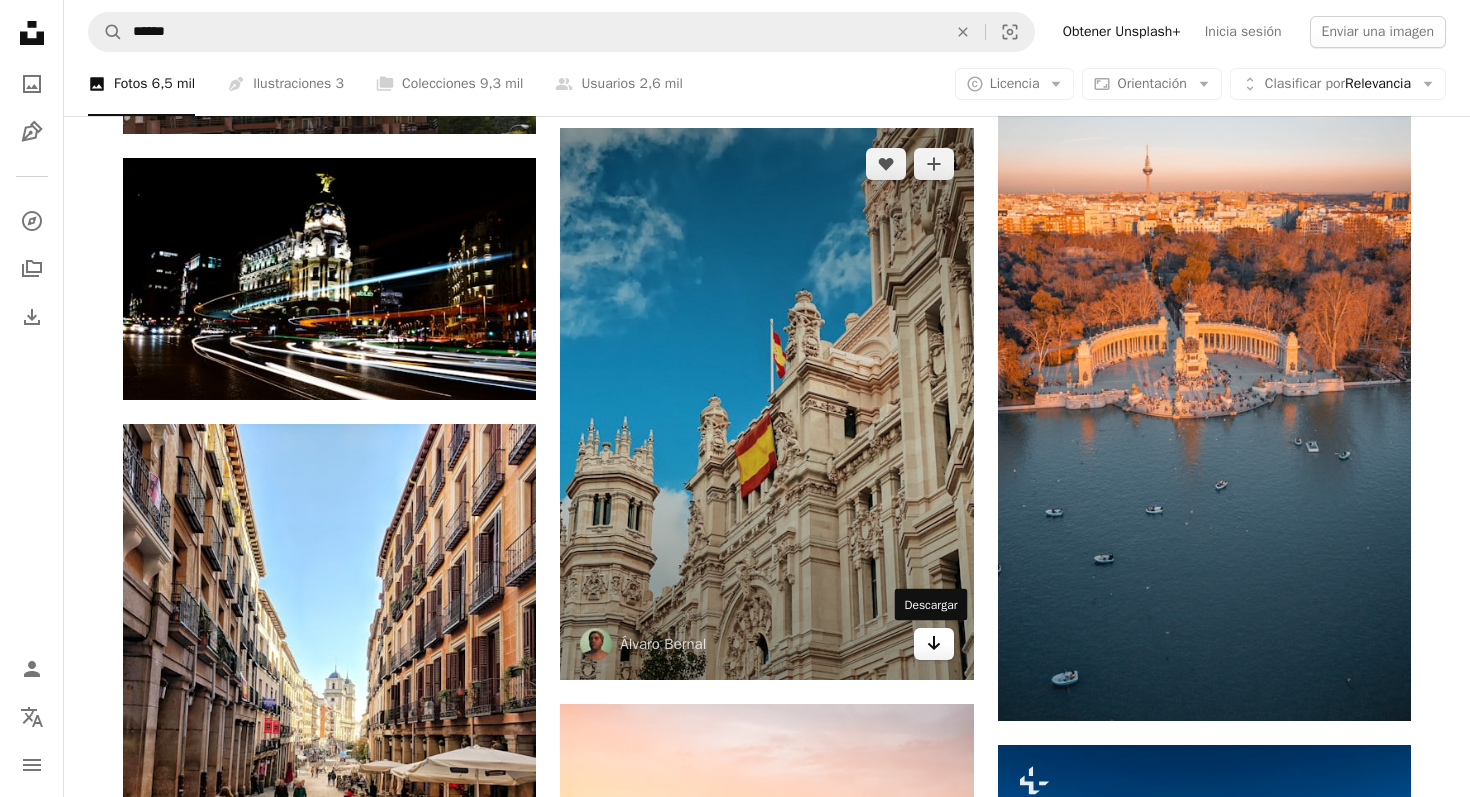 click 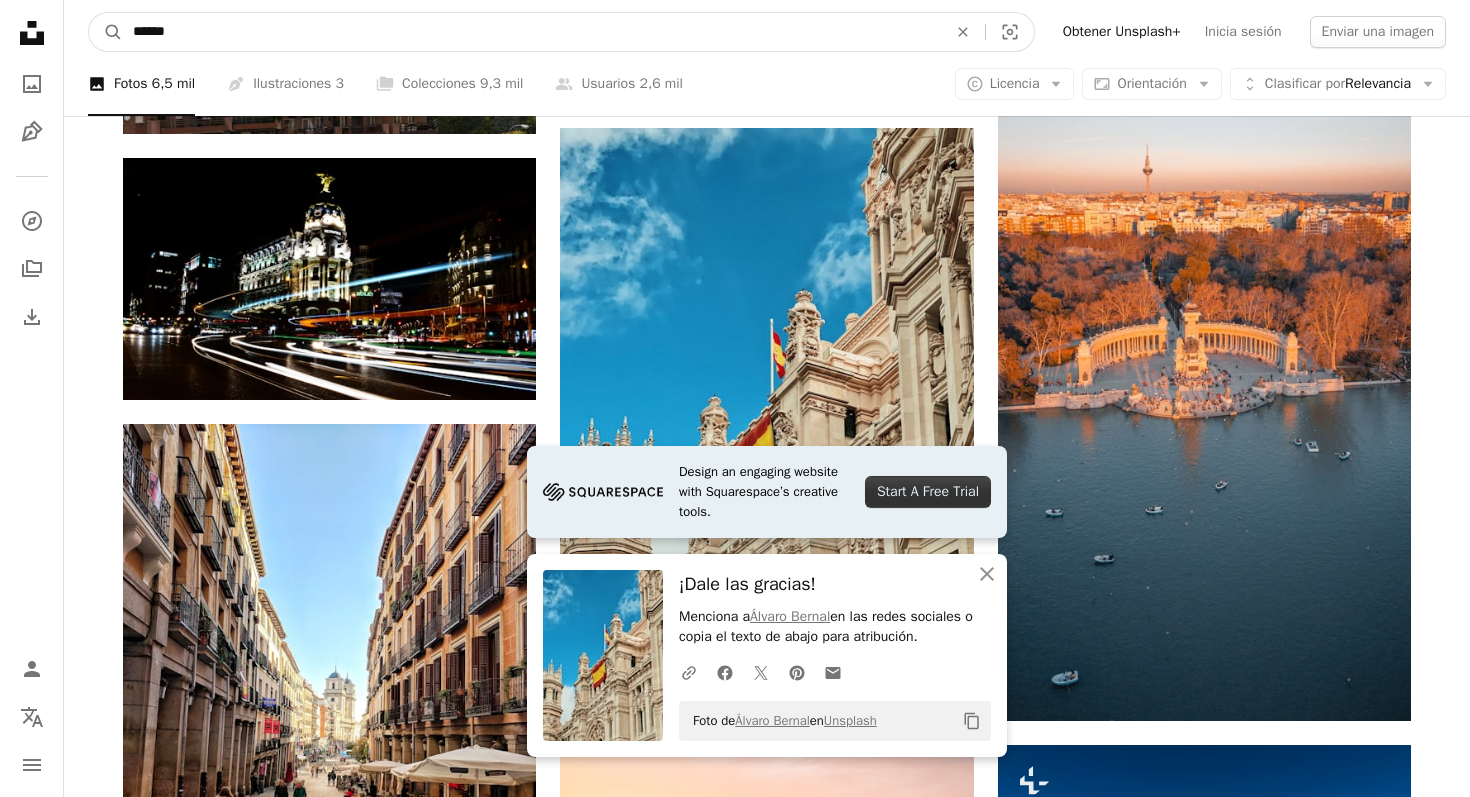 click on "******" at bounding box center (532, 32) 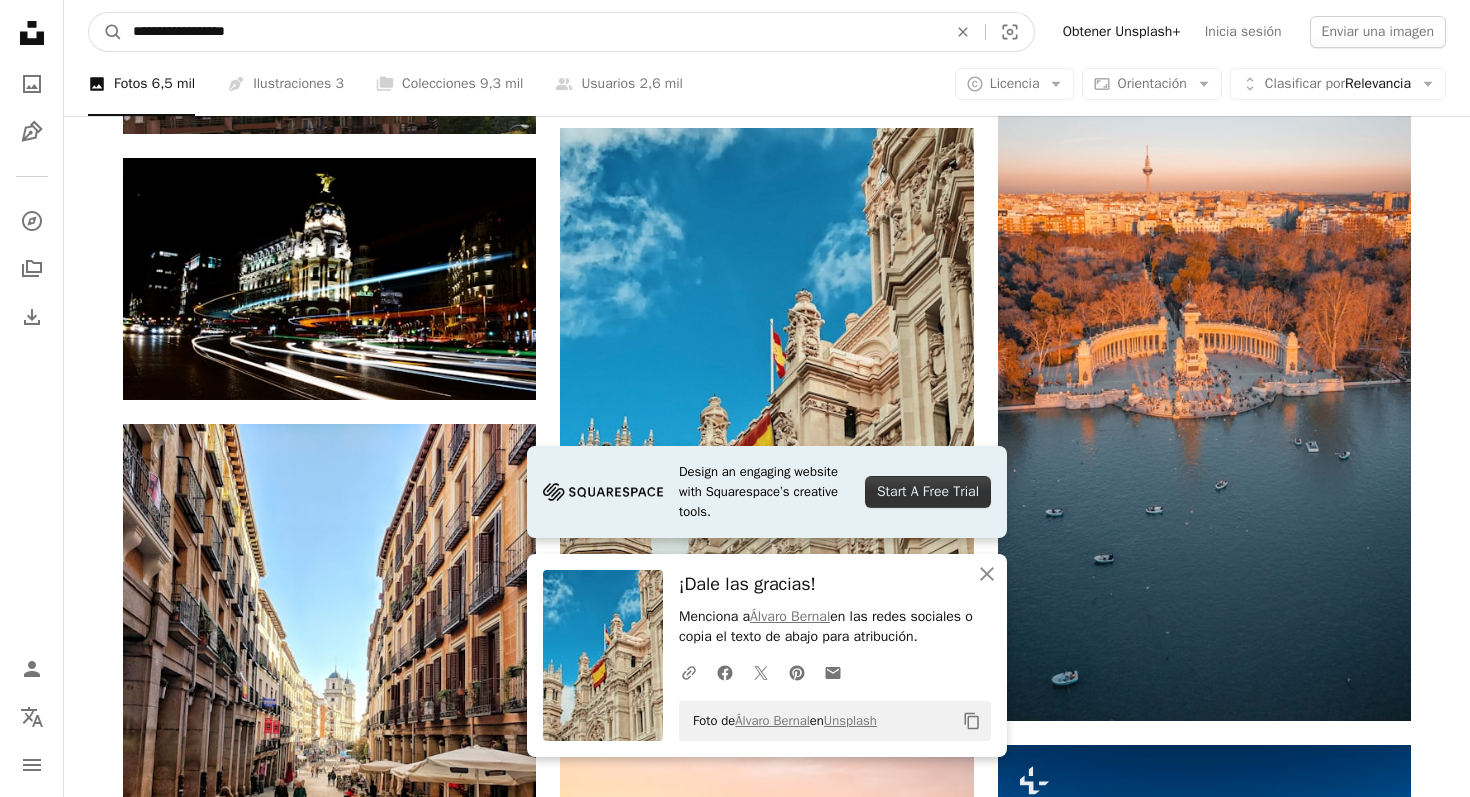 type on "**********" 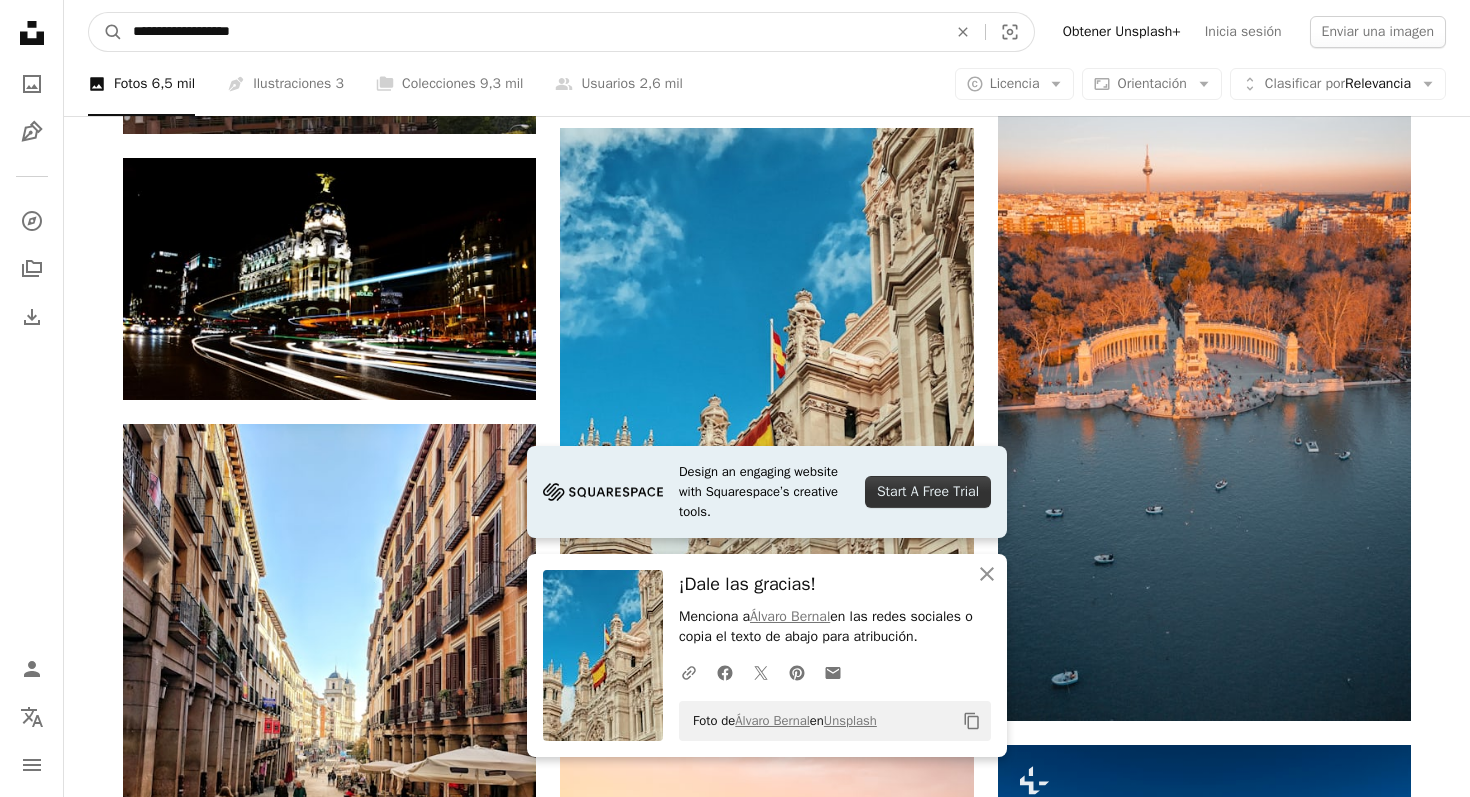 click on "A magnifying glass" at bounding box center (106, 32) 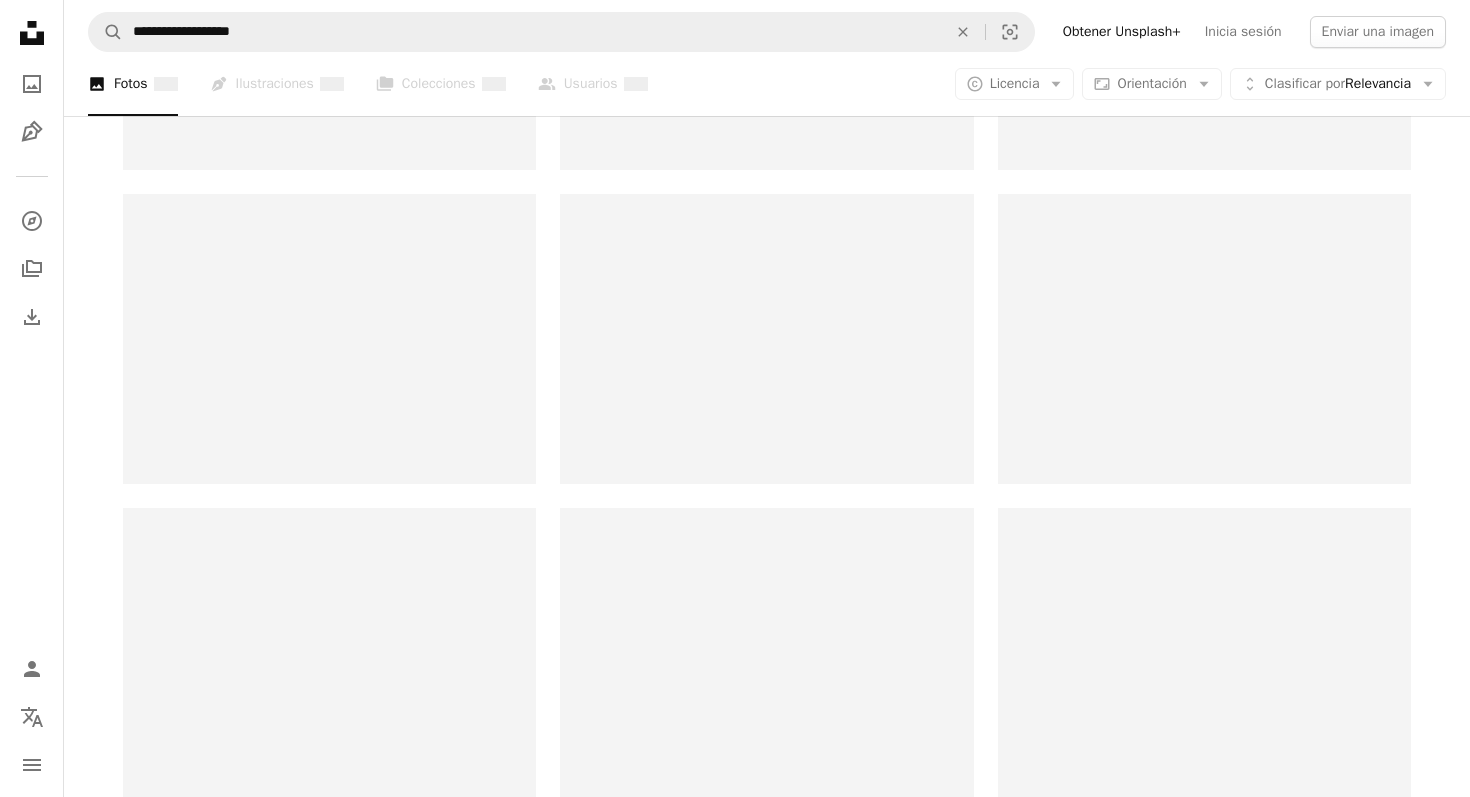 scroll, scrollTop: 0, scrollLeft: 0, axis: both 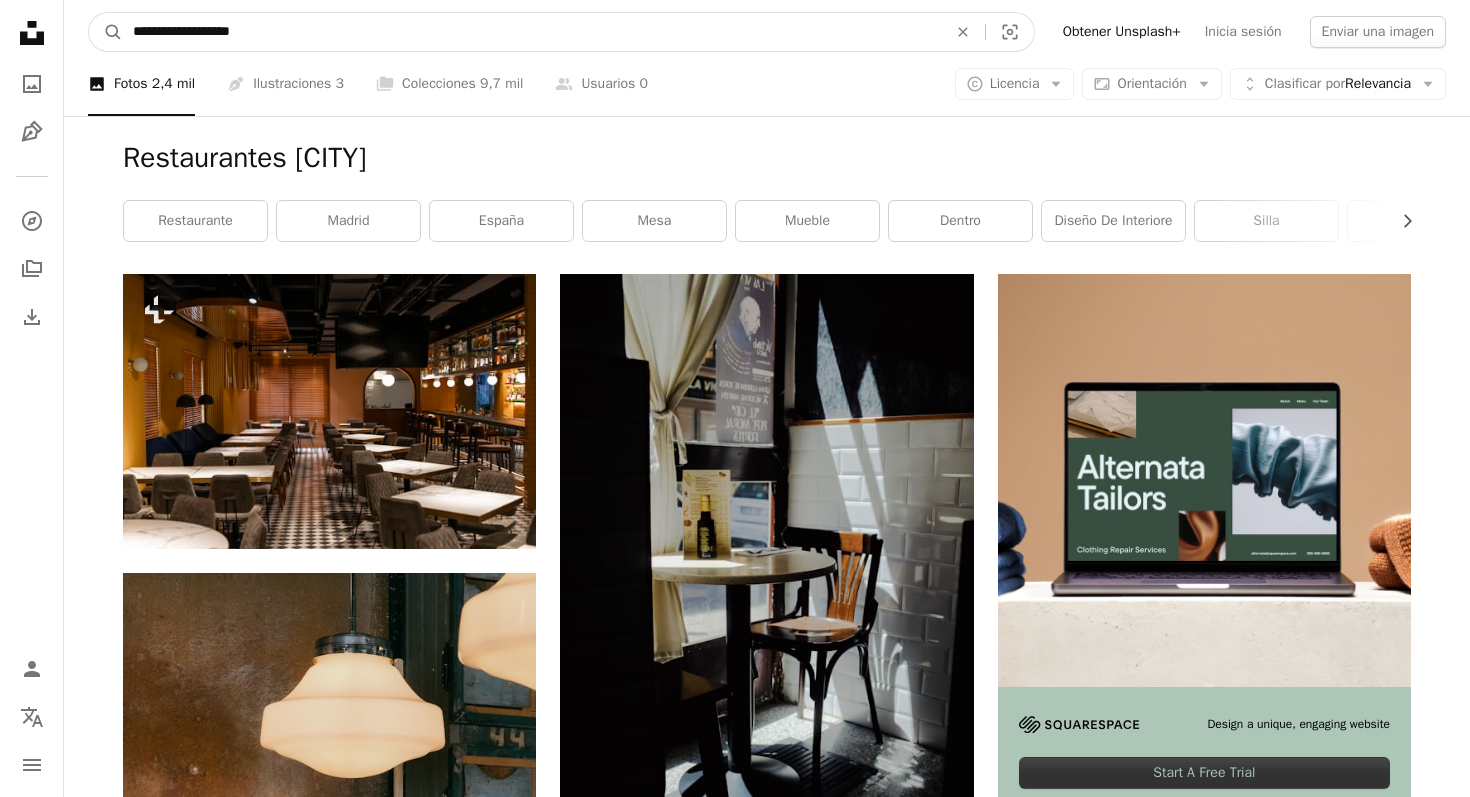 click on "**********" at bounding box center [532, 32] 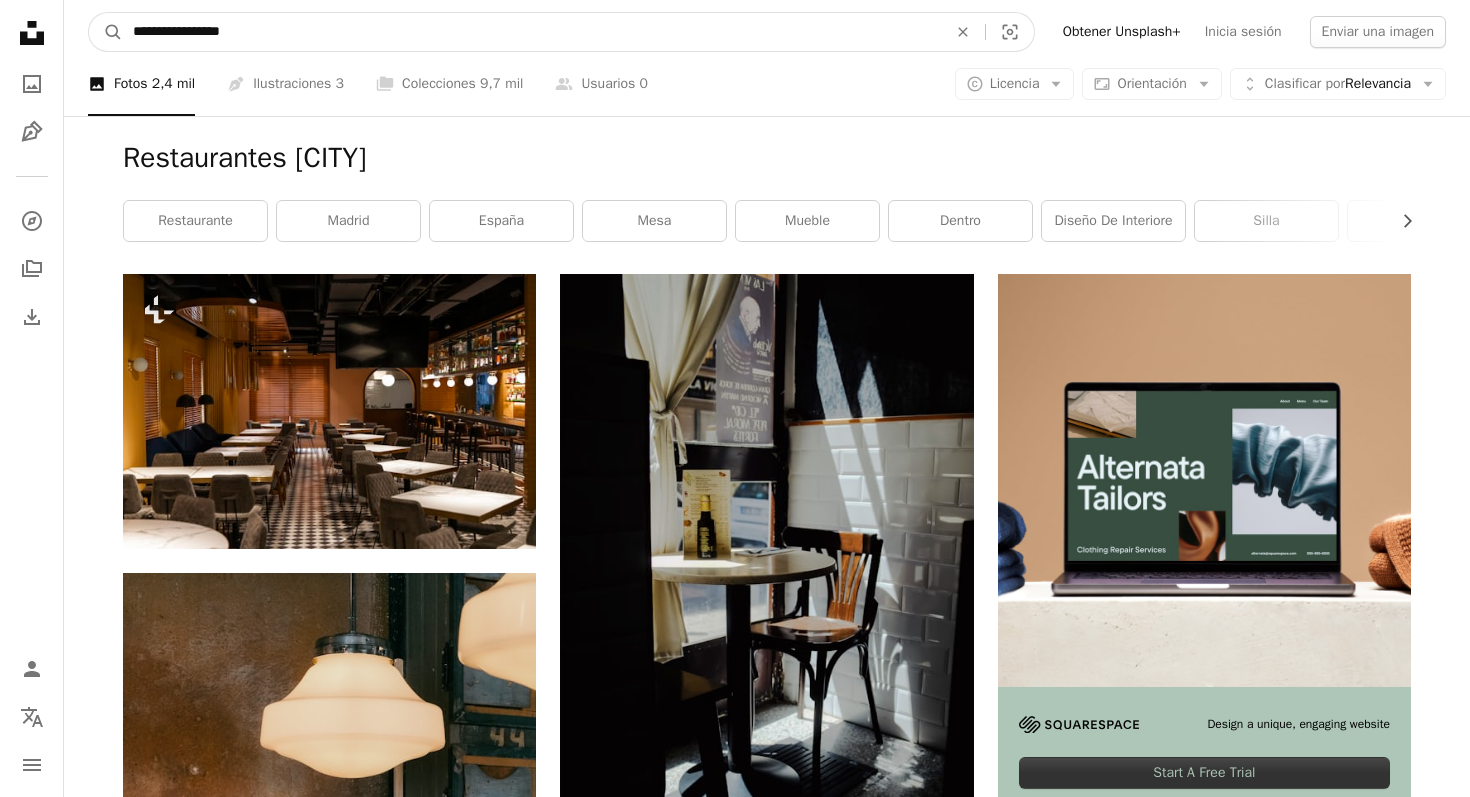 type on "**********" 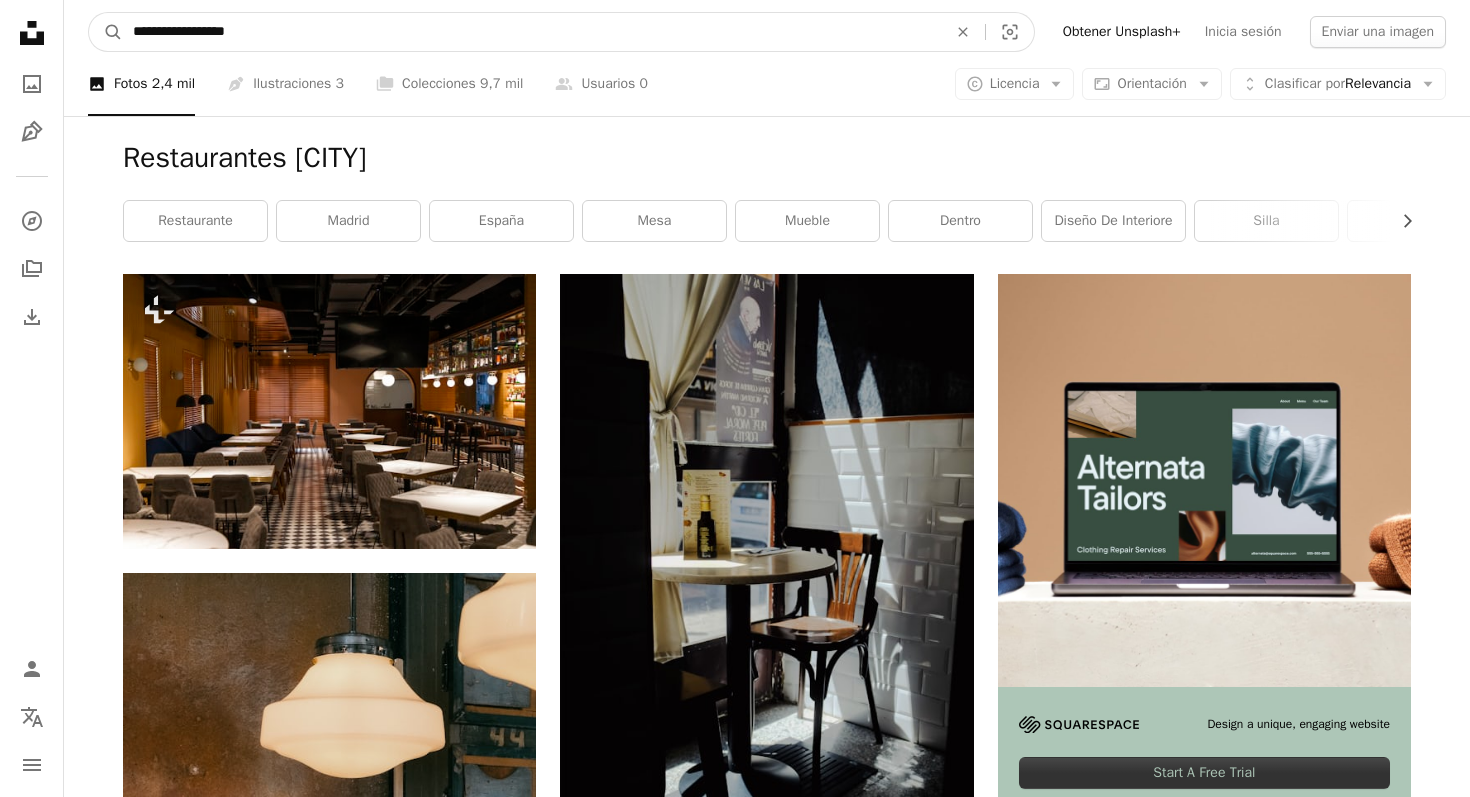 click on "A magnifying glass" at bounding box center (106, 32) 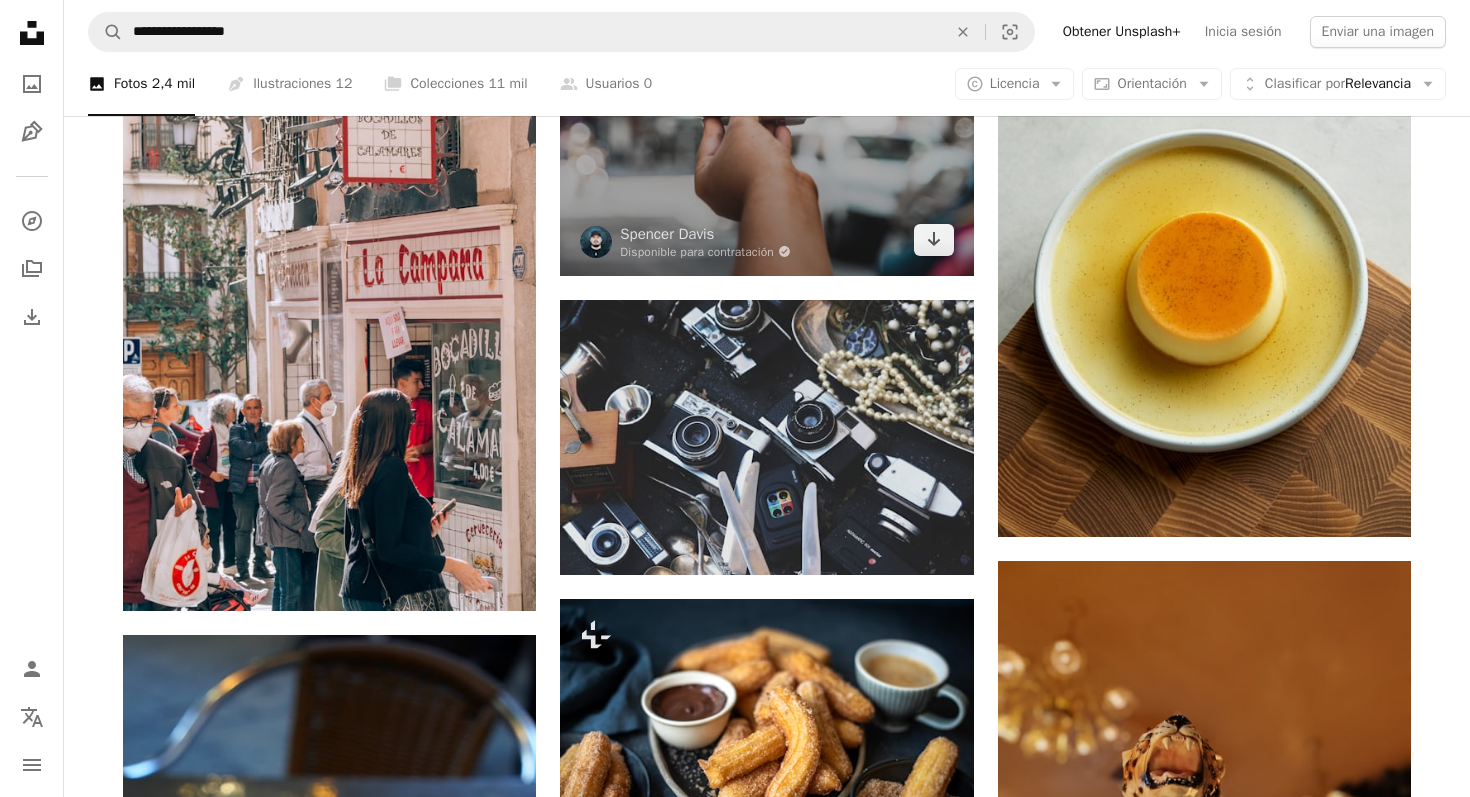 scroll, scrollTop: 824, scrollLeft: 0, axis: vertical 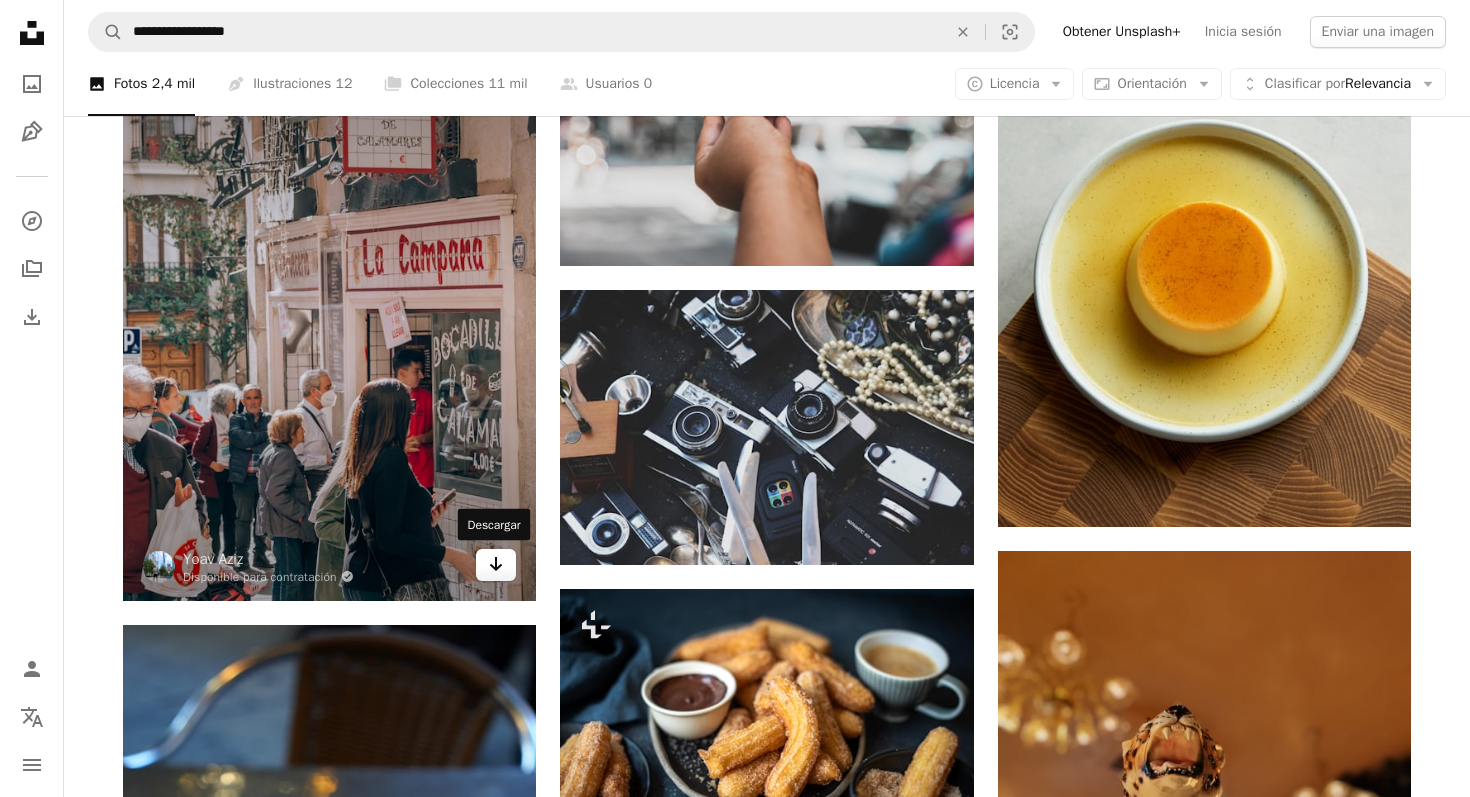 click on "Arrow pointing down" at bounding box center [496, 565] 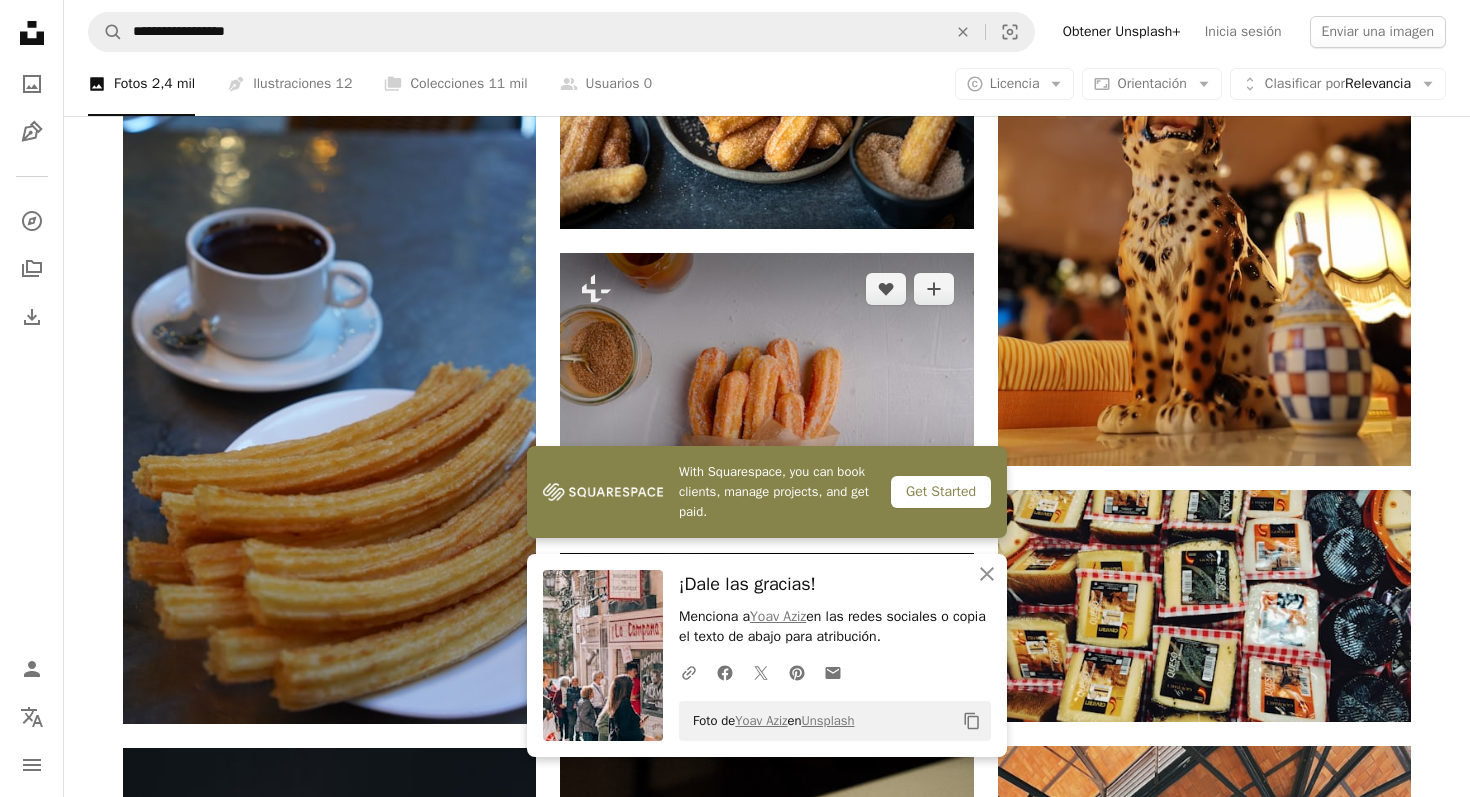 scroll, scrollTop: 1461, scrollLeft: 0, axis: vertical 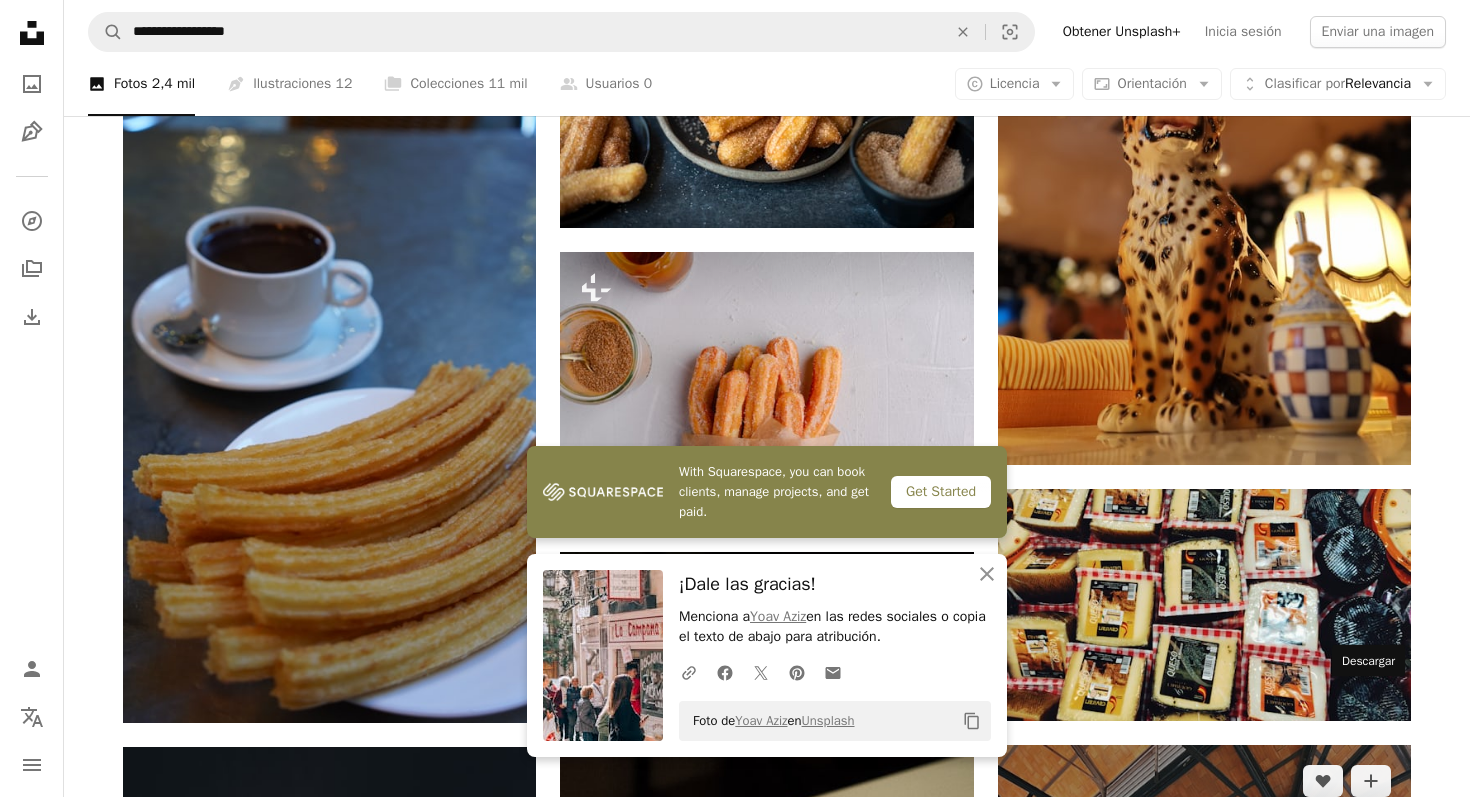 click 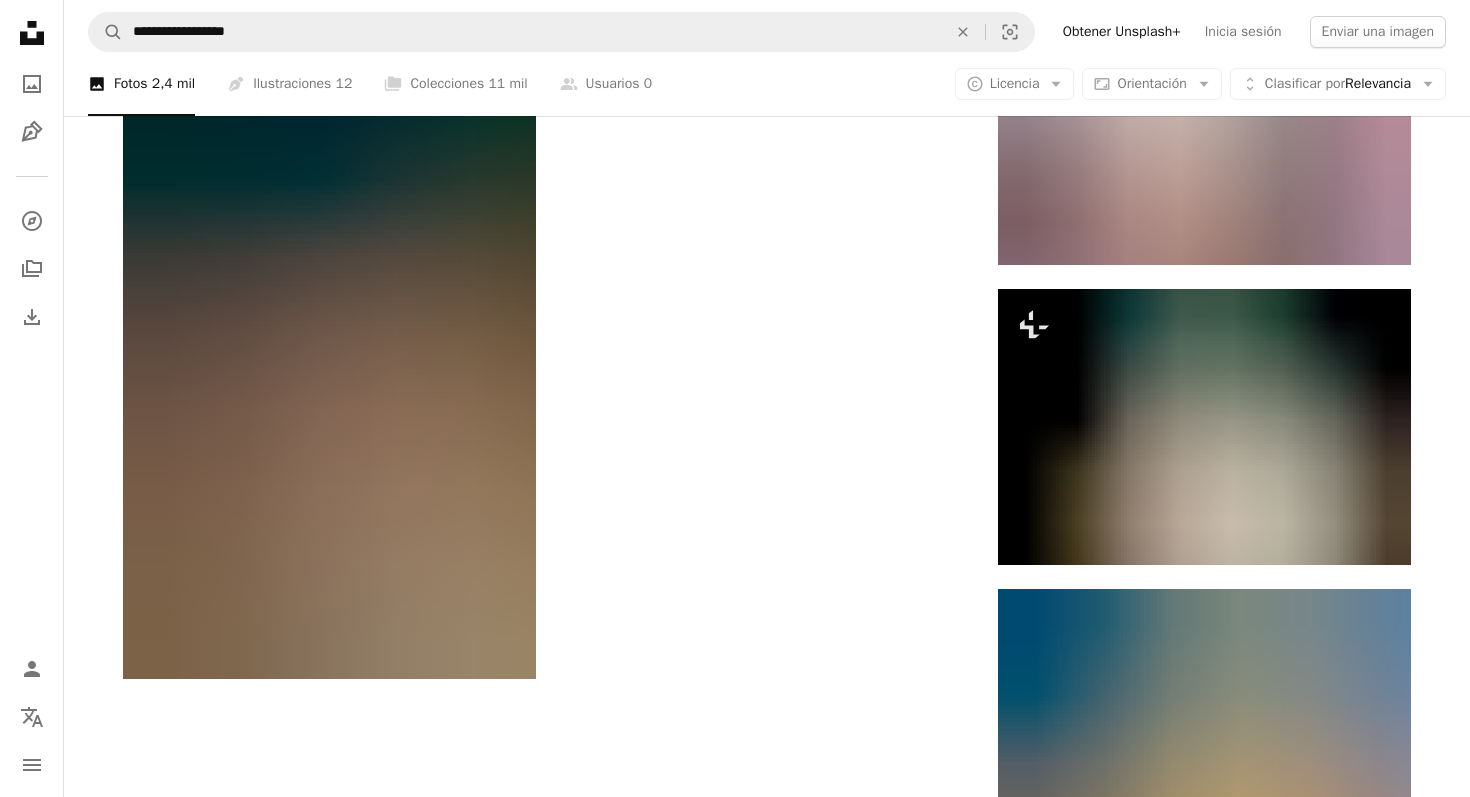 scroll, scrollTop: 2820, scrollLeft: 0, axis: vertical 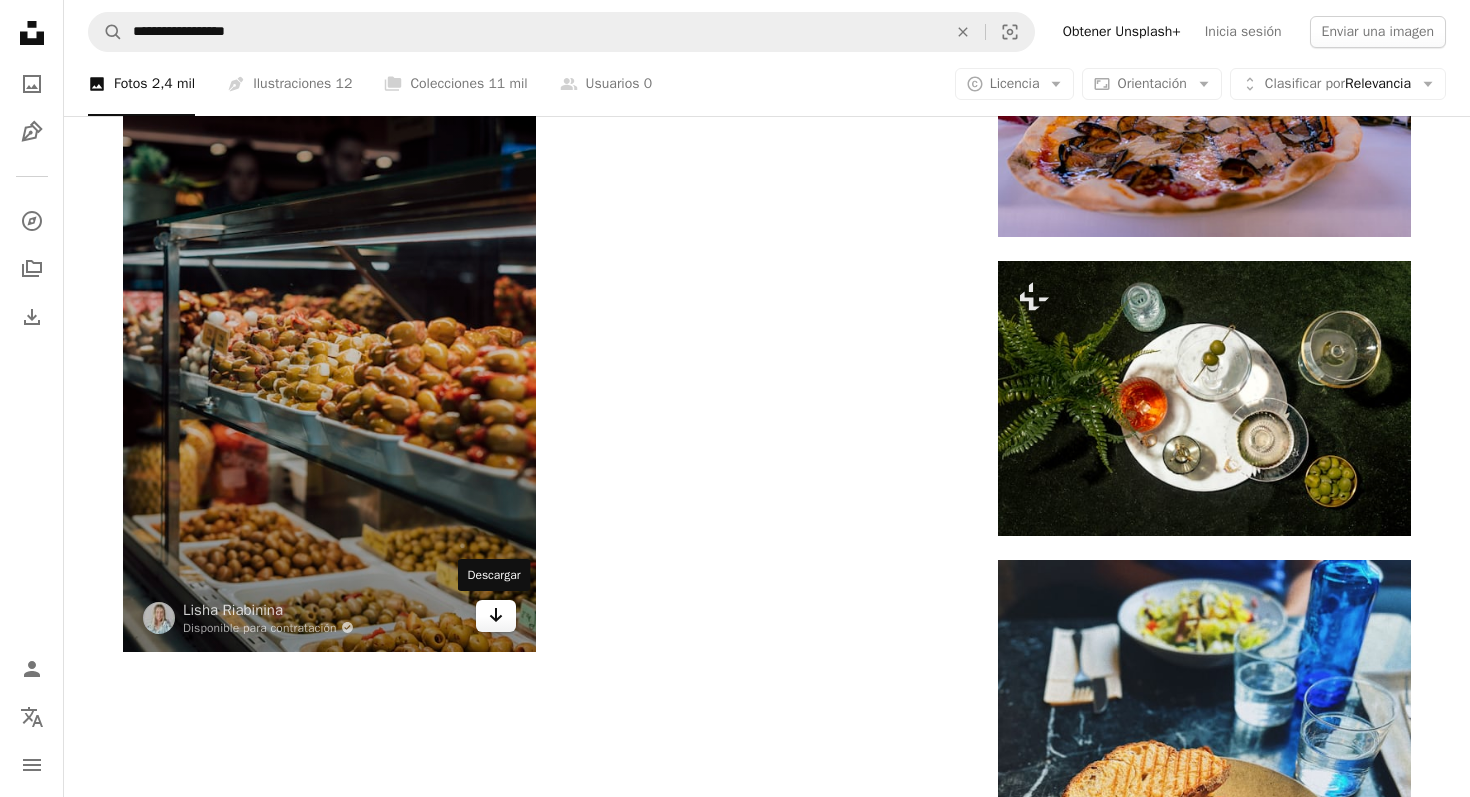 click 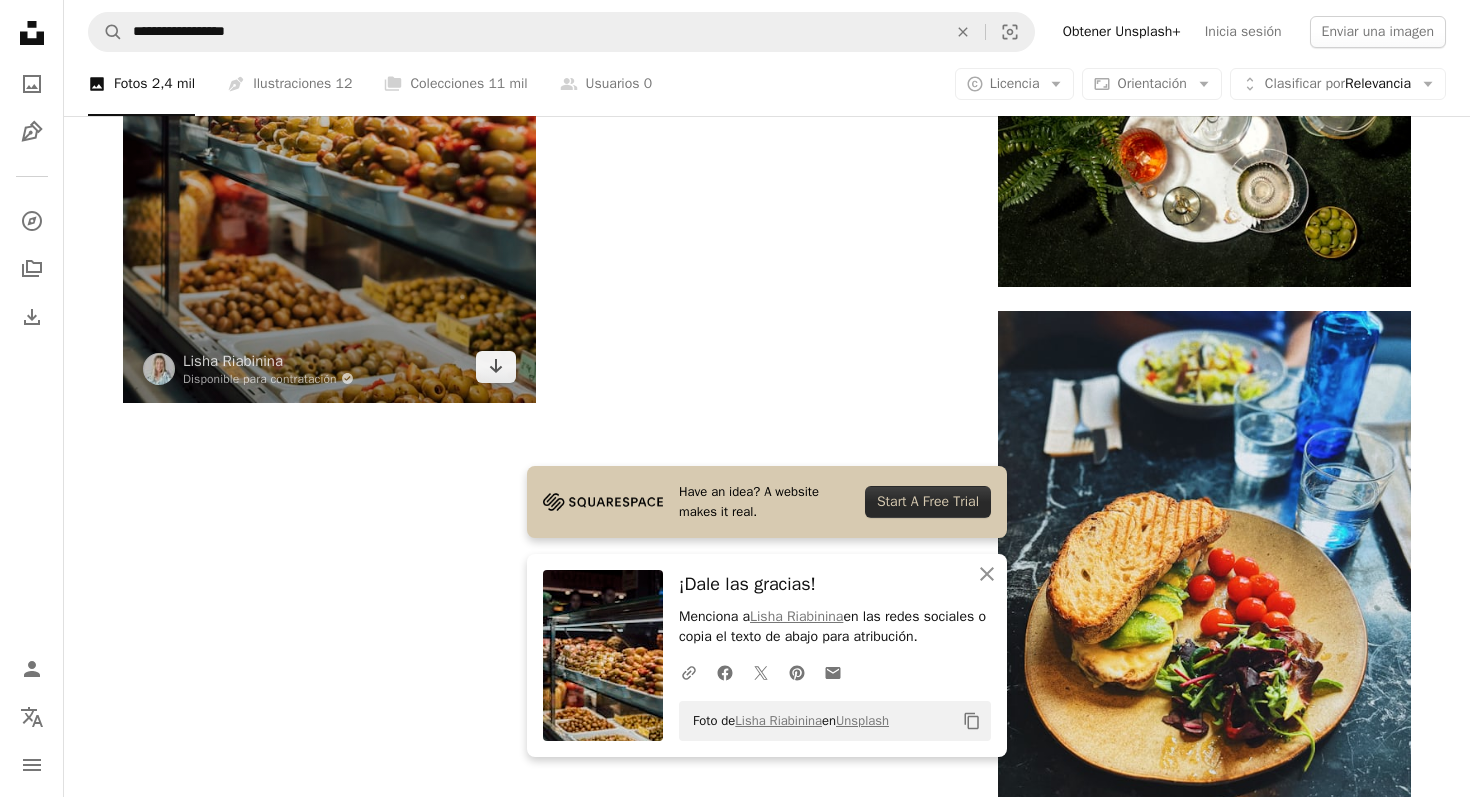 scroll, scrollTop: 3096, scrollLeft: 0, axis: vertical 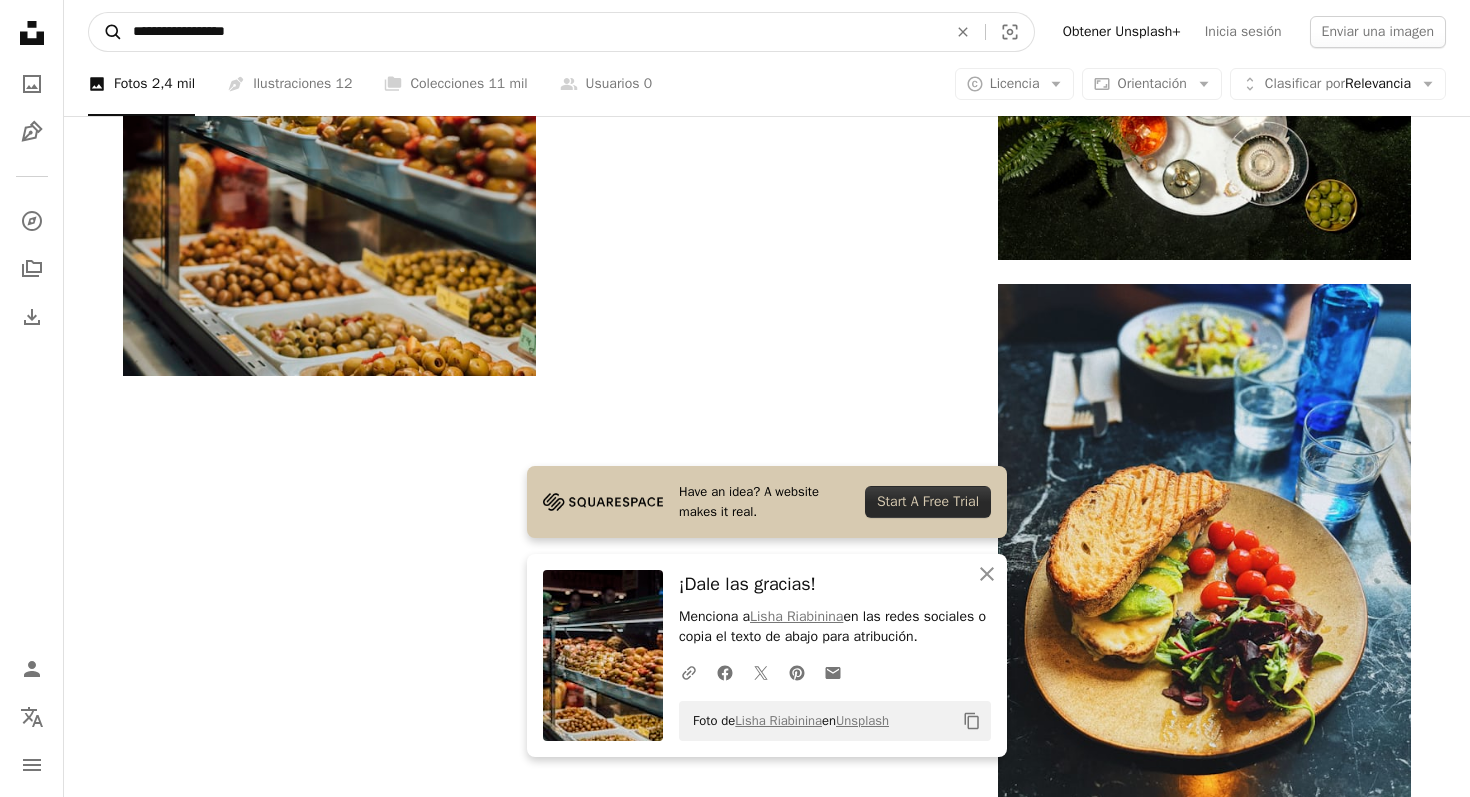 drag, startPoint x: 274, startPoint y: 30, endPoint x: 109, endPoint y: 32, distance: 165.01212 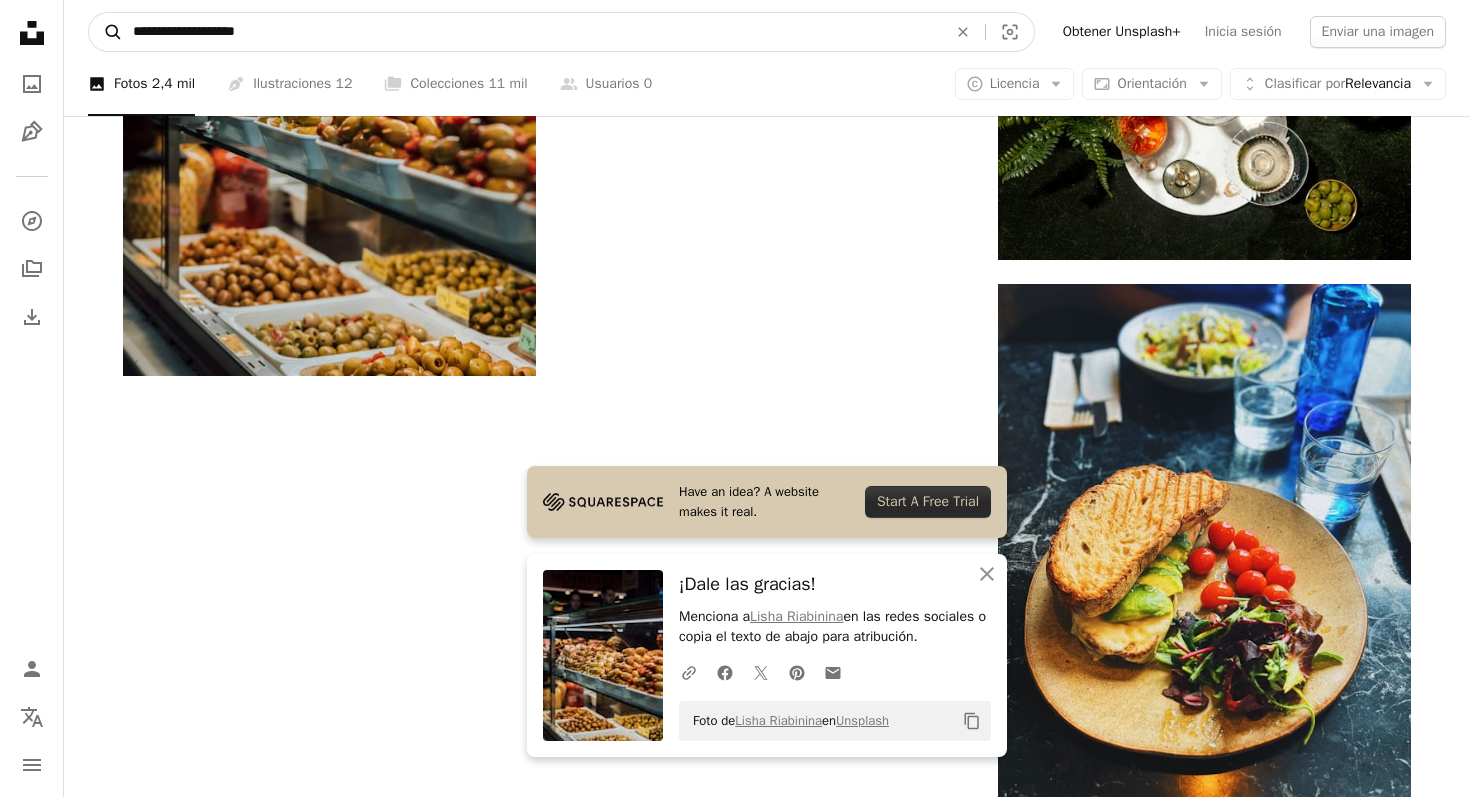 type on "**********" 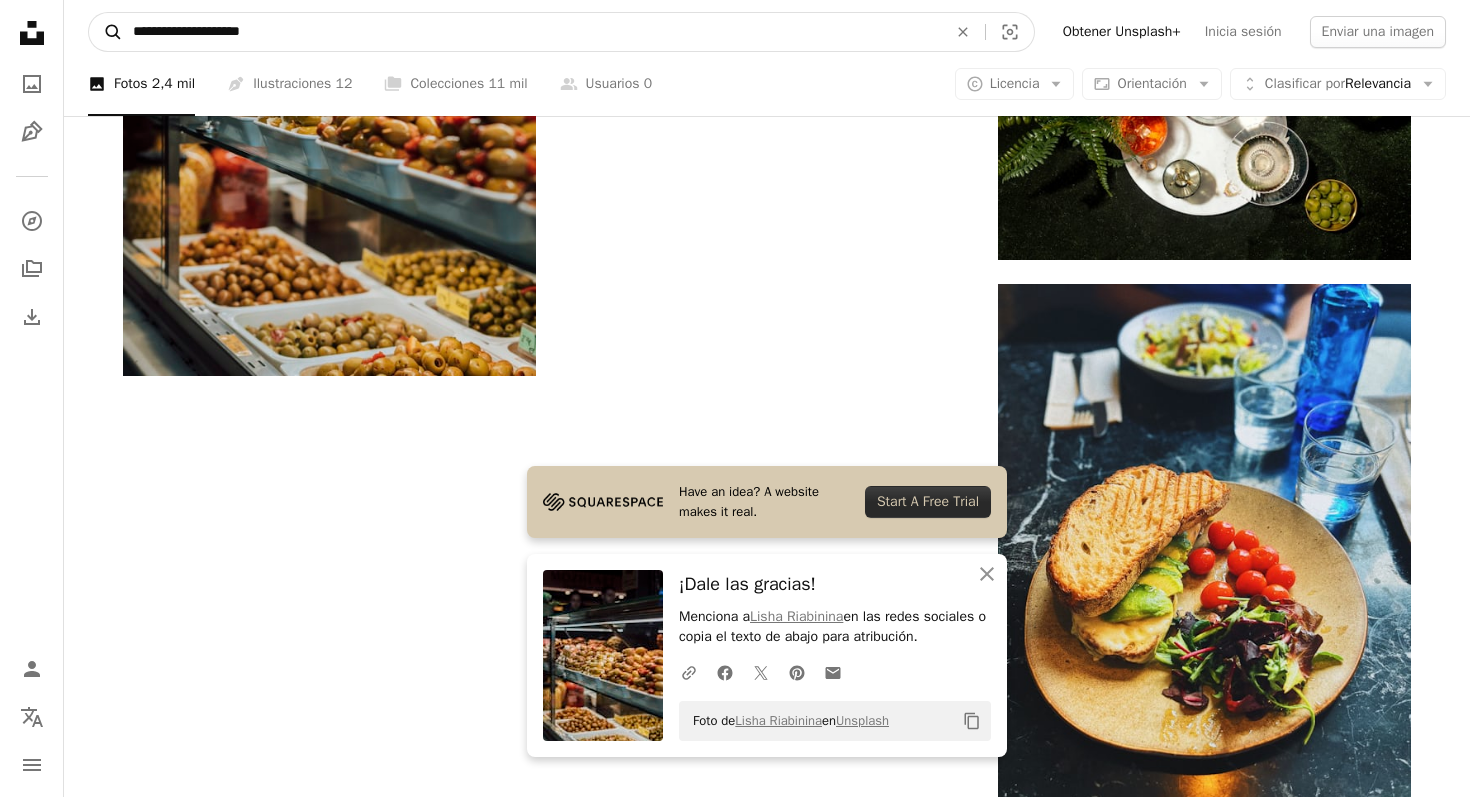click on "A magnifying glass" at bounding box center [106, 32] 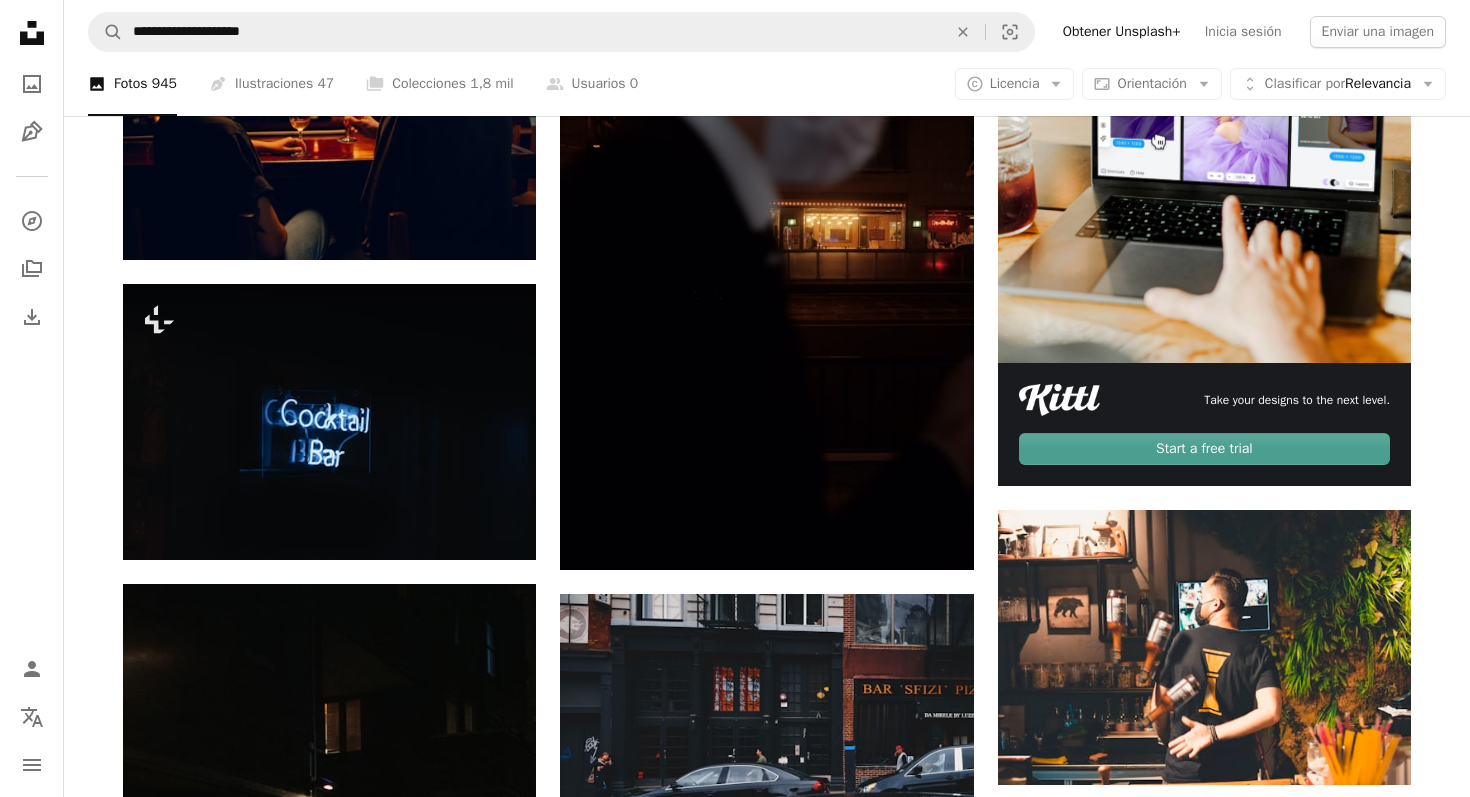 scroll, scrollTop: 0, scrollLeft: 0, axis: both 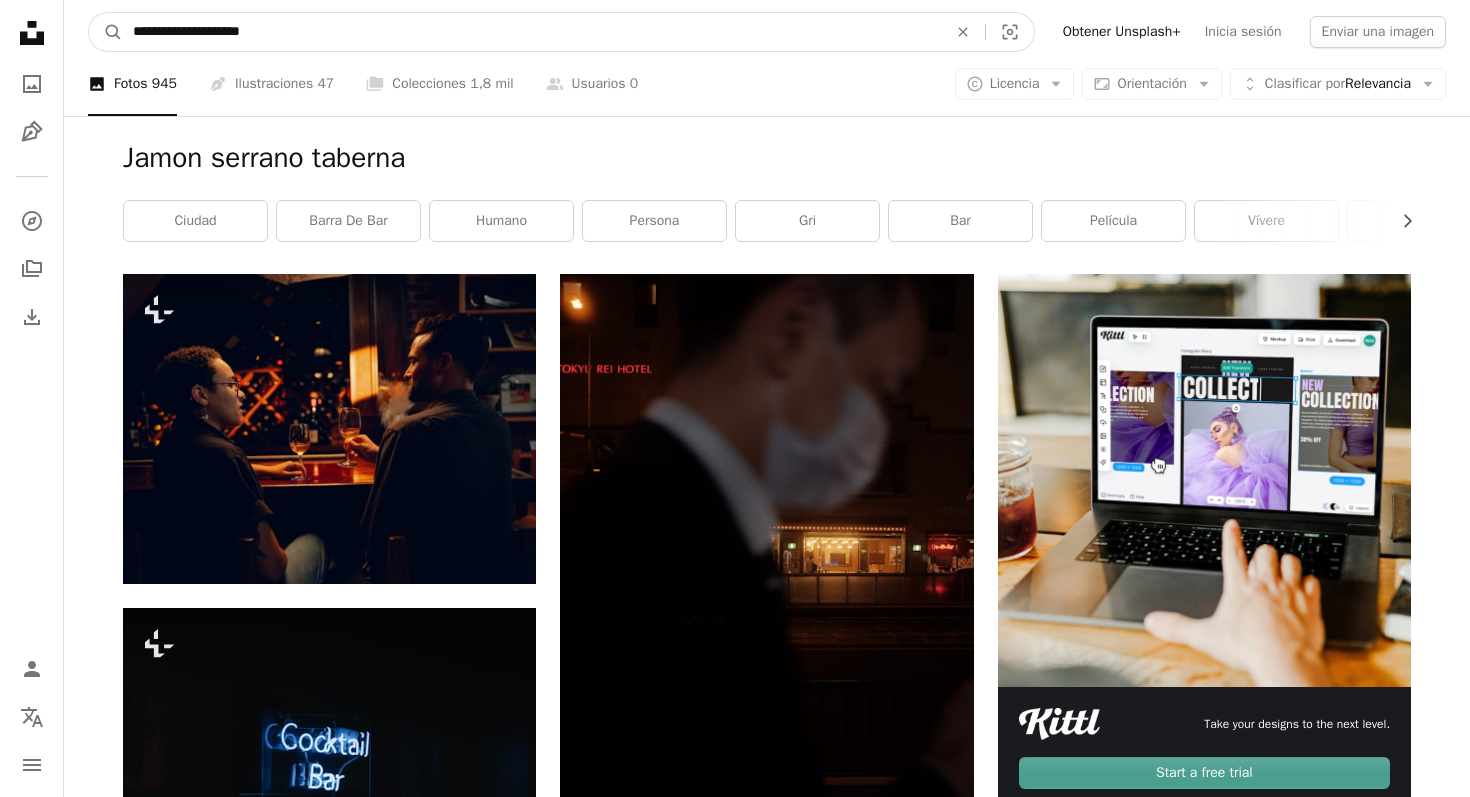 click on "**********" at bounding box center [532, 32] 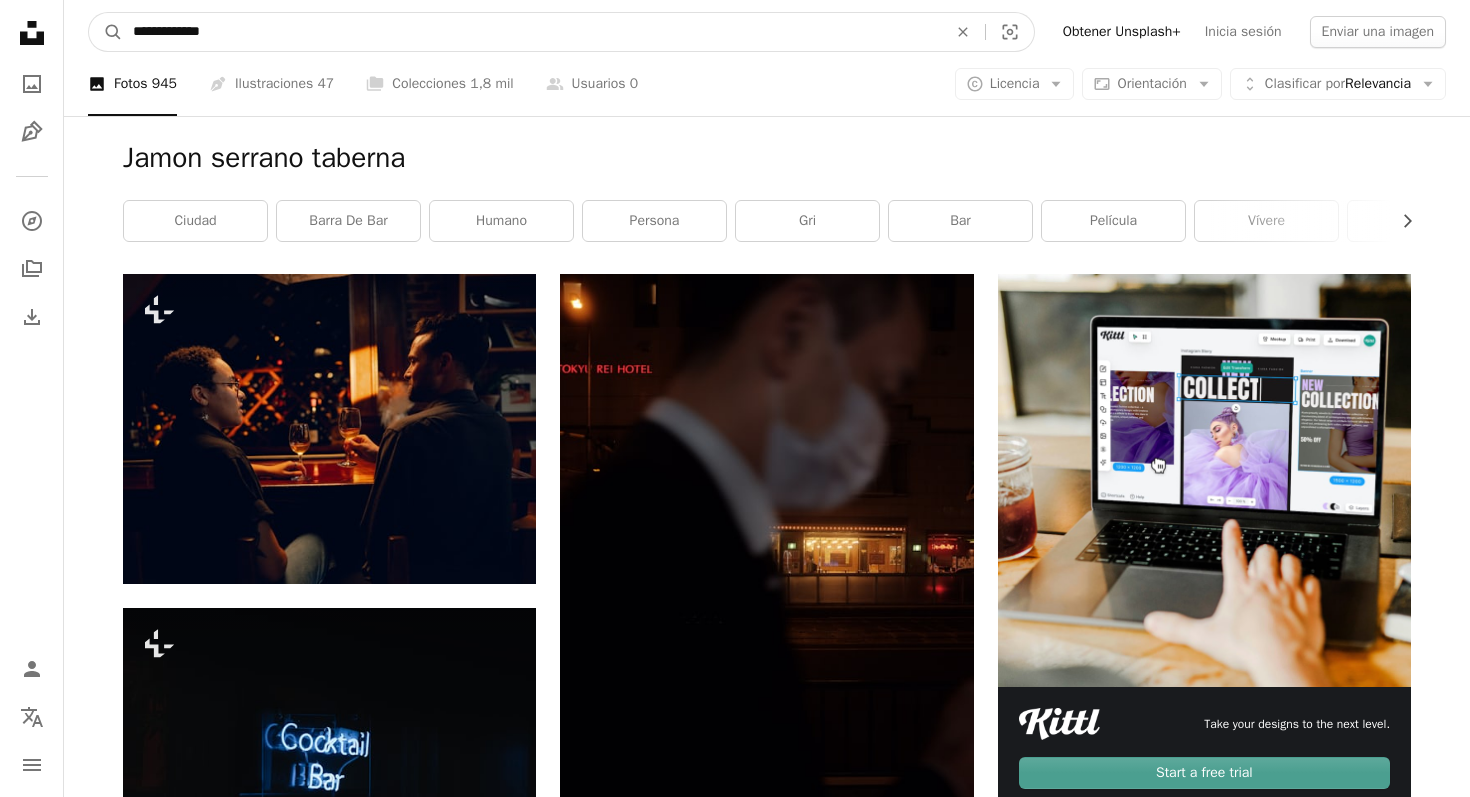 click on "A magnifying glass" at bounding box center (106, 32) 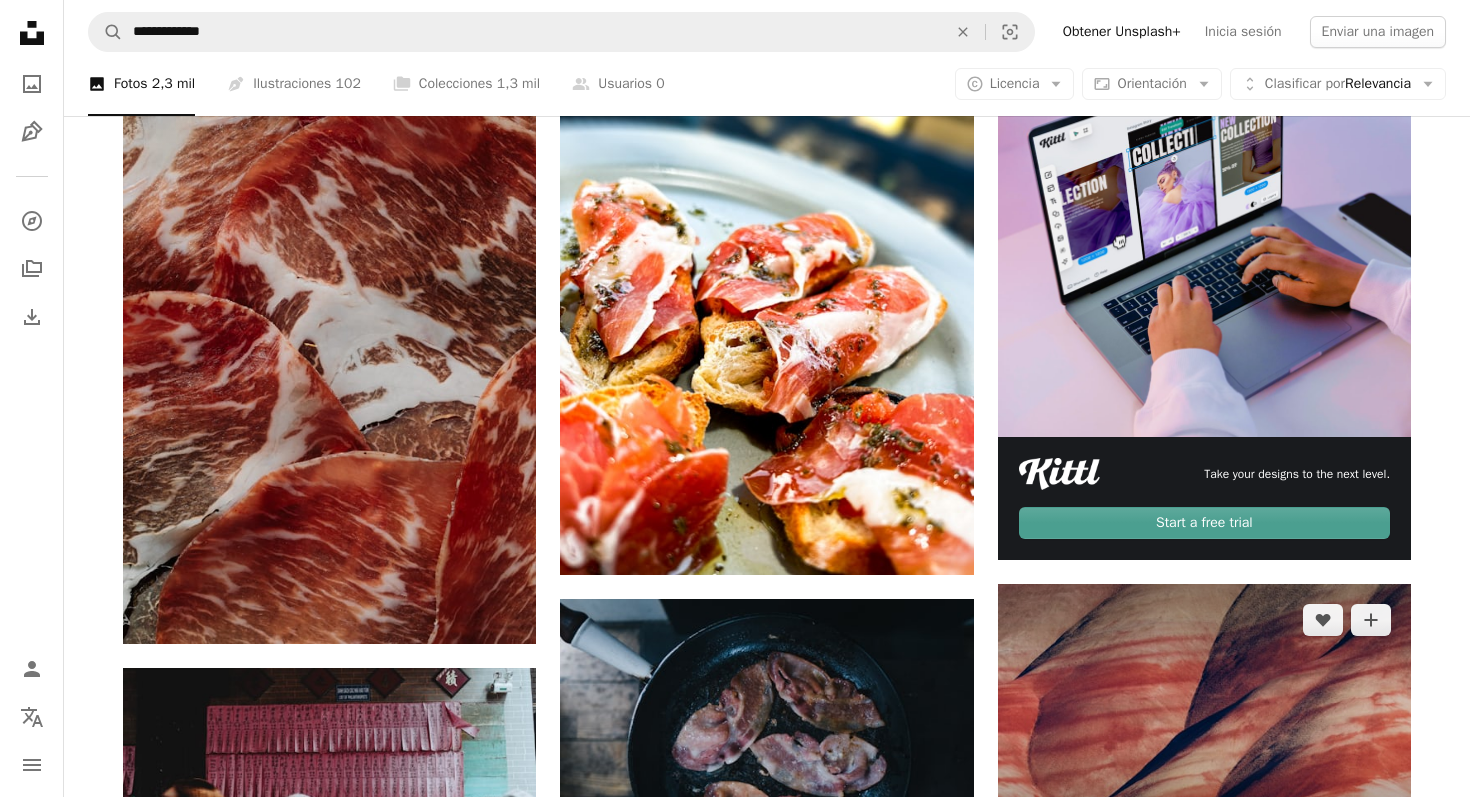 scroll, scrollTop: 253, scrollLeft: 0, axis: vertical 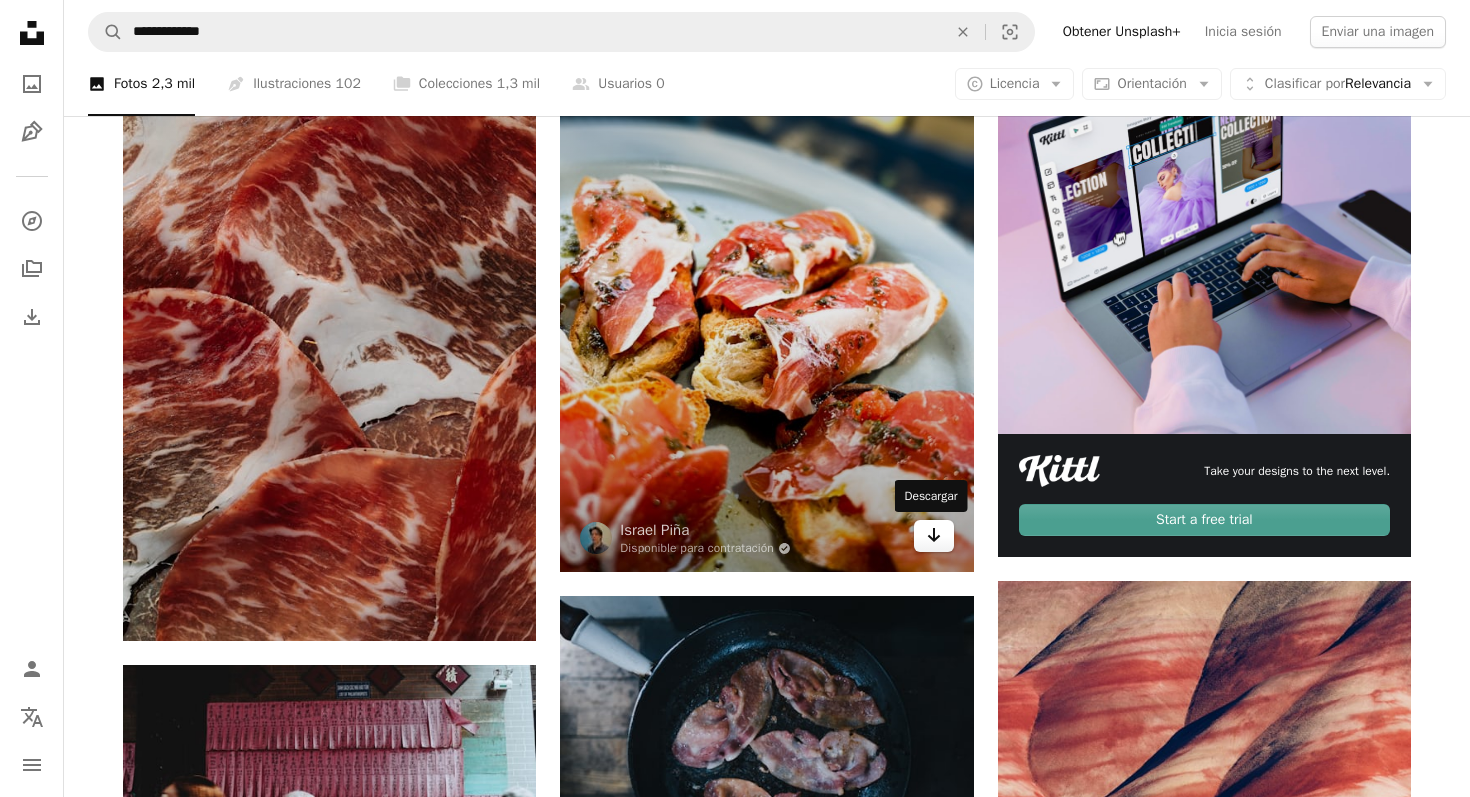 click on "Arrow pointing down" 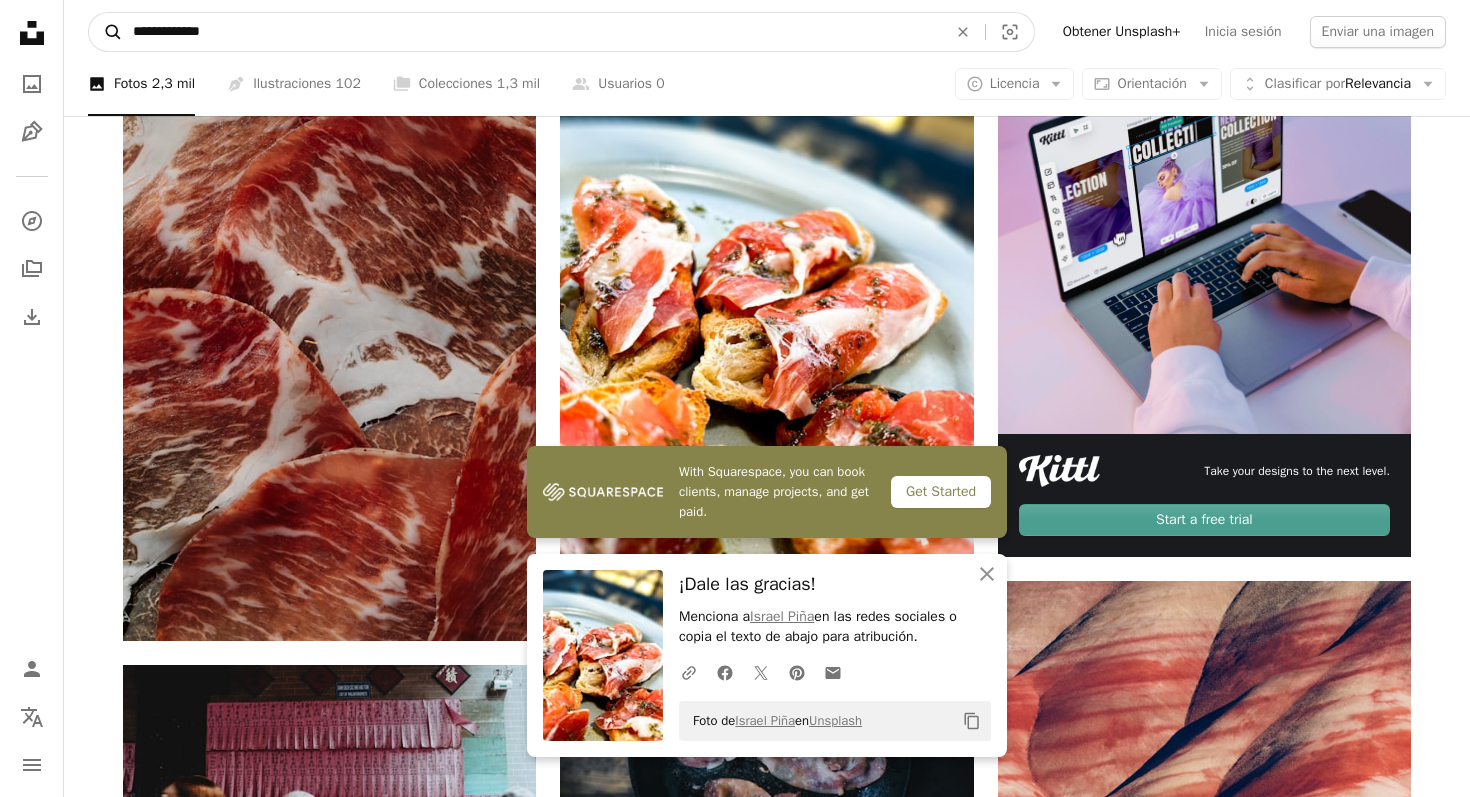 drag, startPoint x: 237, startPoint y: 41, endPoint x: 88, endPoint y: 32, distance: 149.27156 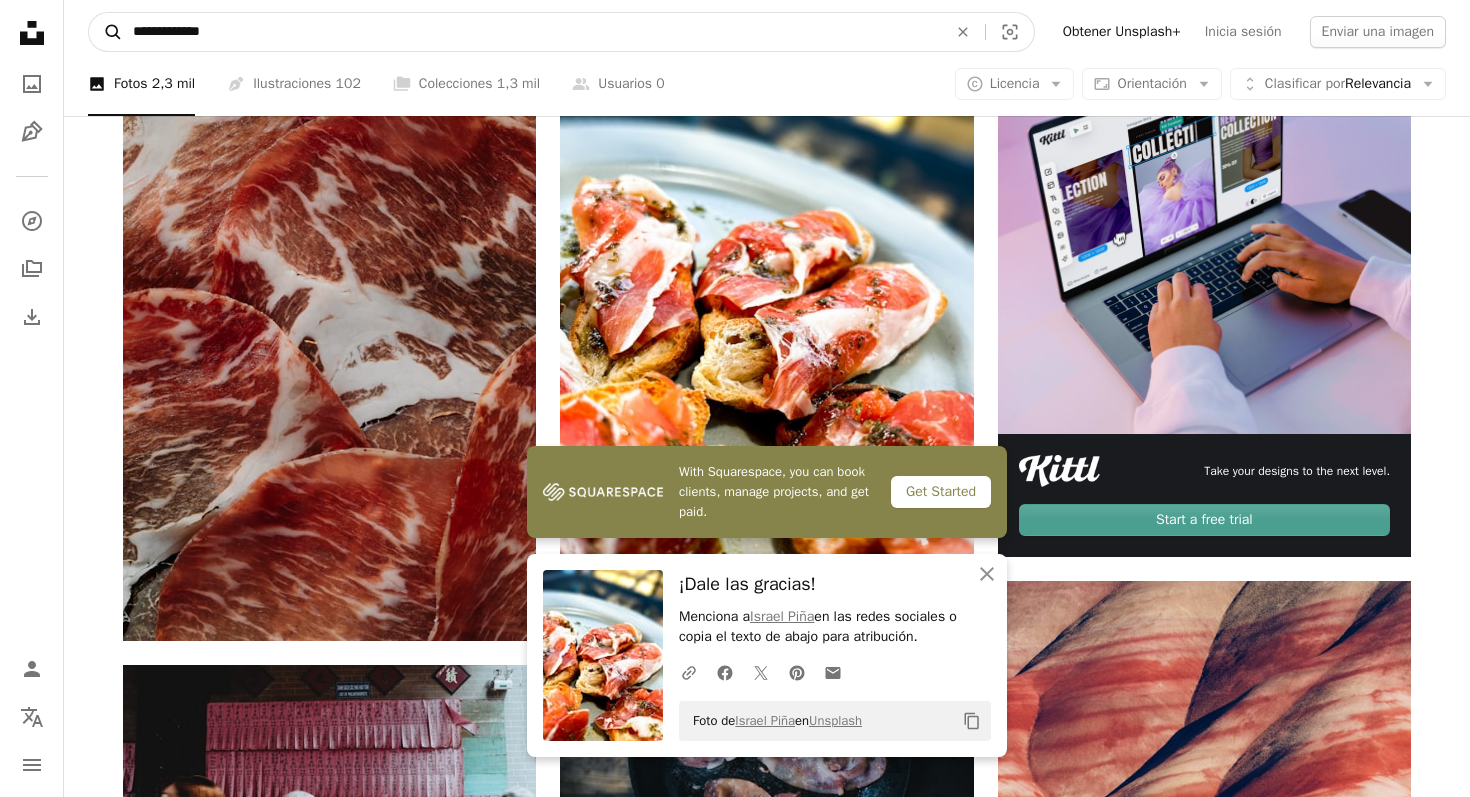 click on "**********" at bounding box center (561, 32) 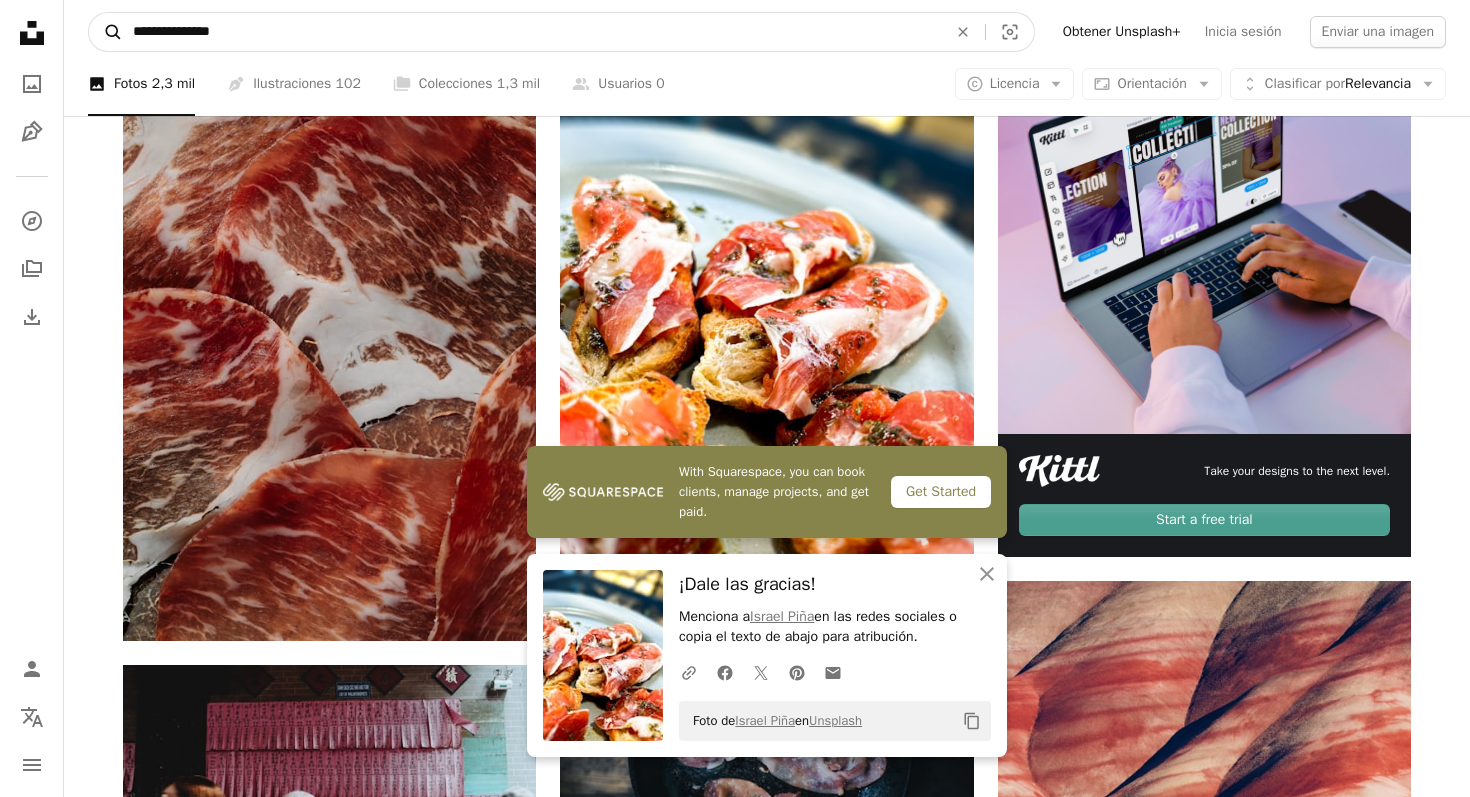 type on "**********" 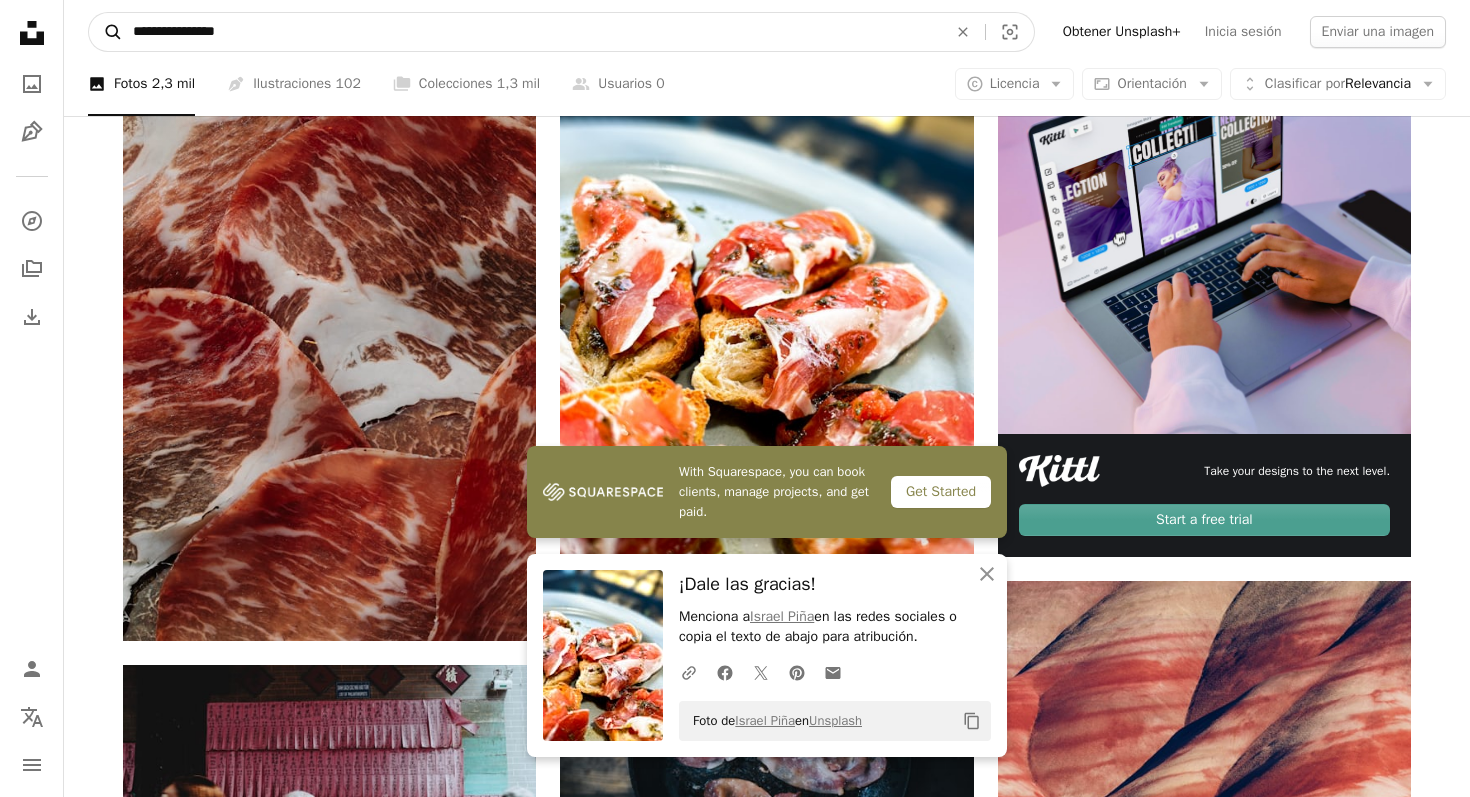 click on "A magnifying glass" at bounding box center [106, 32] 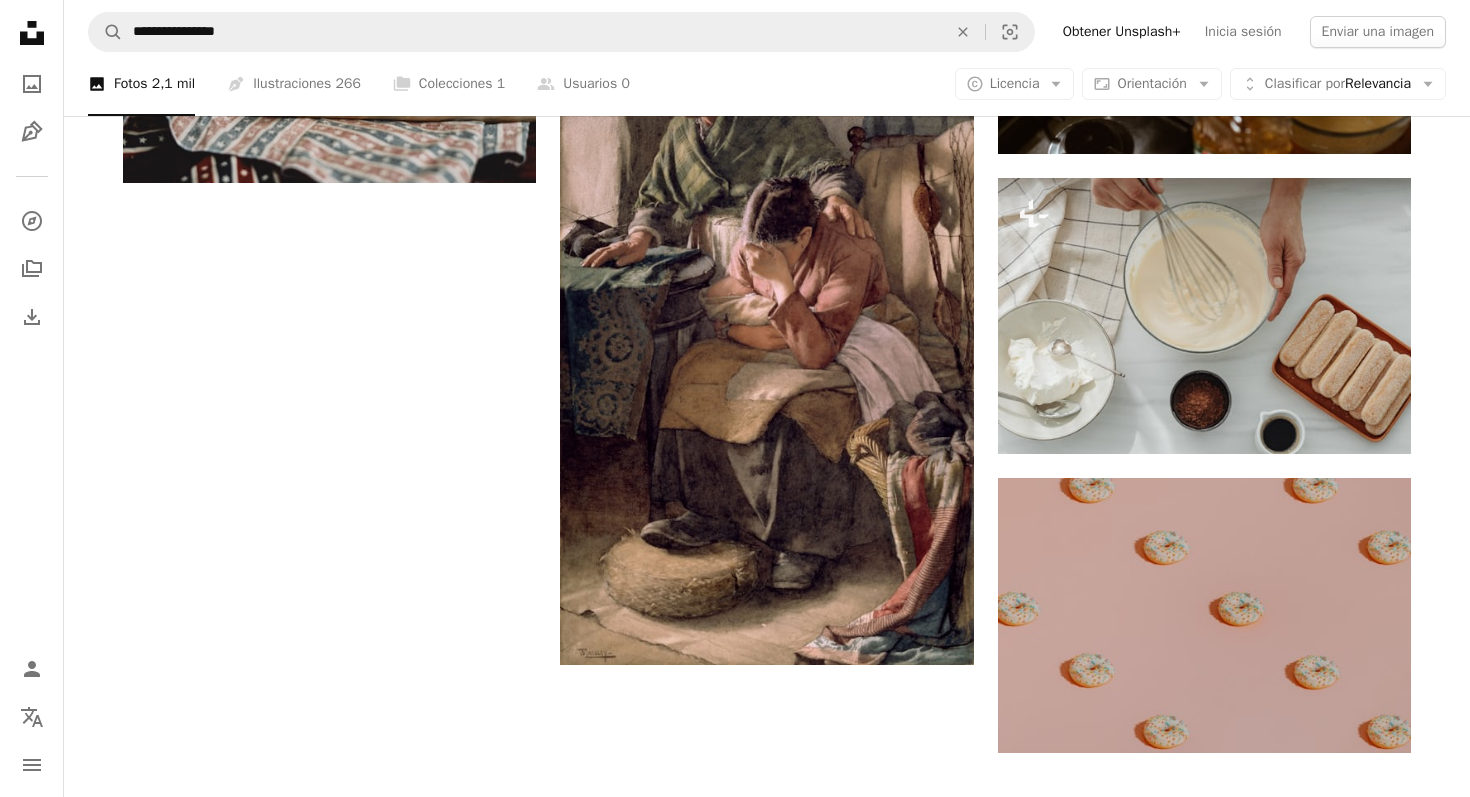 scroll, scrollTop: 3052, scrollLeft: 0, axis: vertical 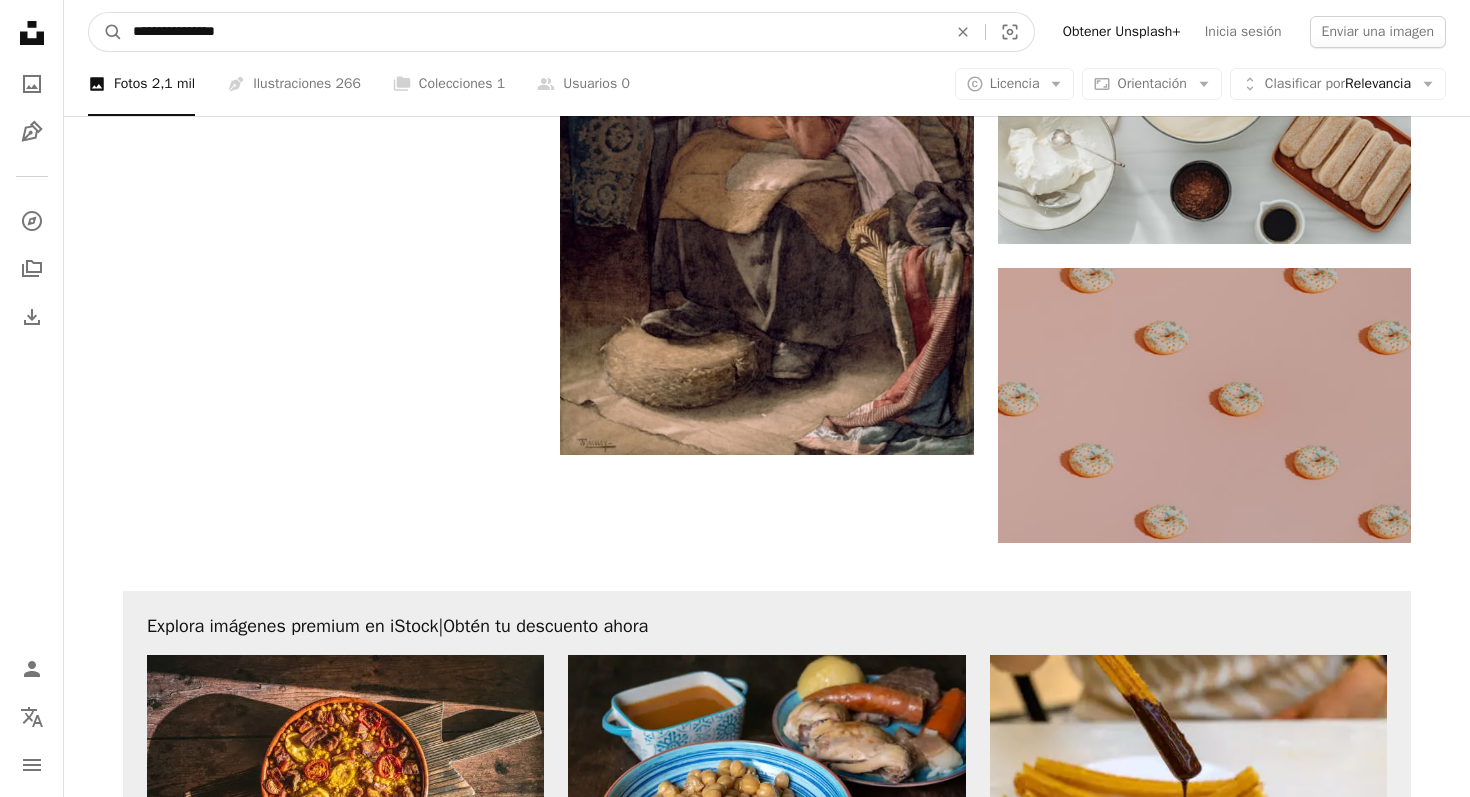 click on "**********" at bounding box center [532, 32] 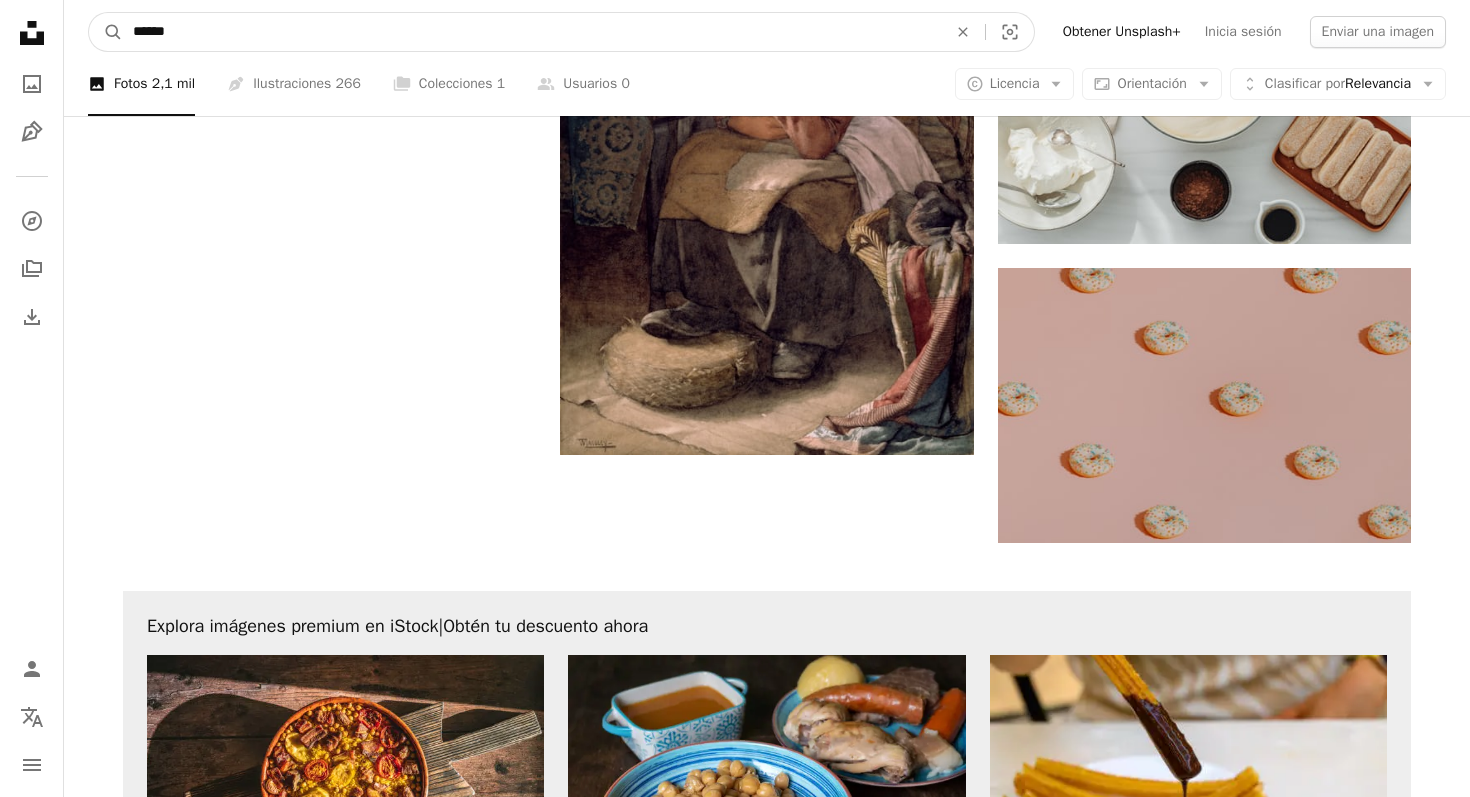 click on "A magnifying glass" at bounding box center (106, 32) 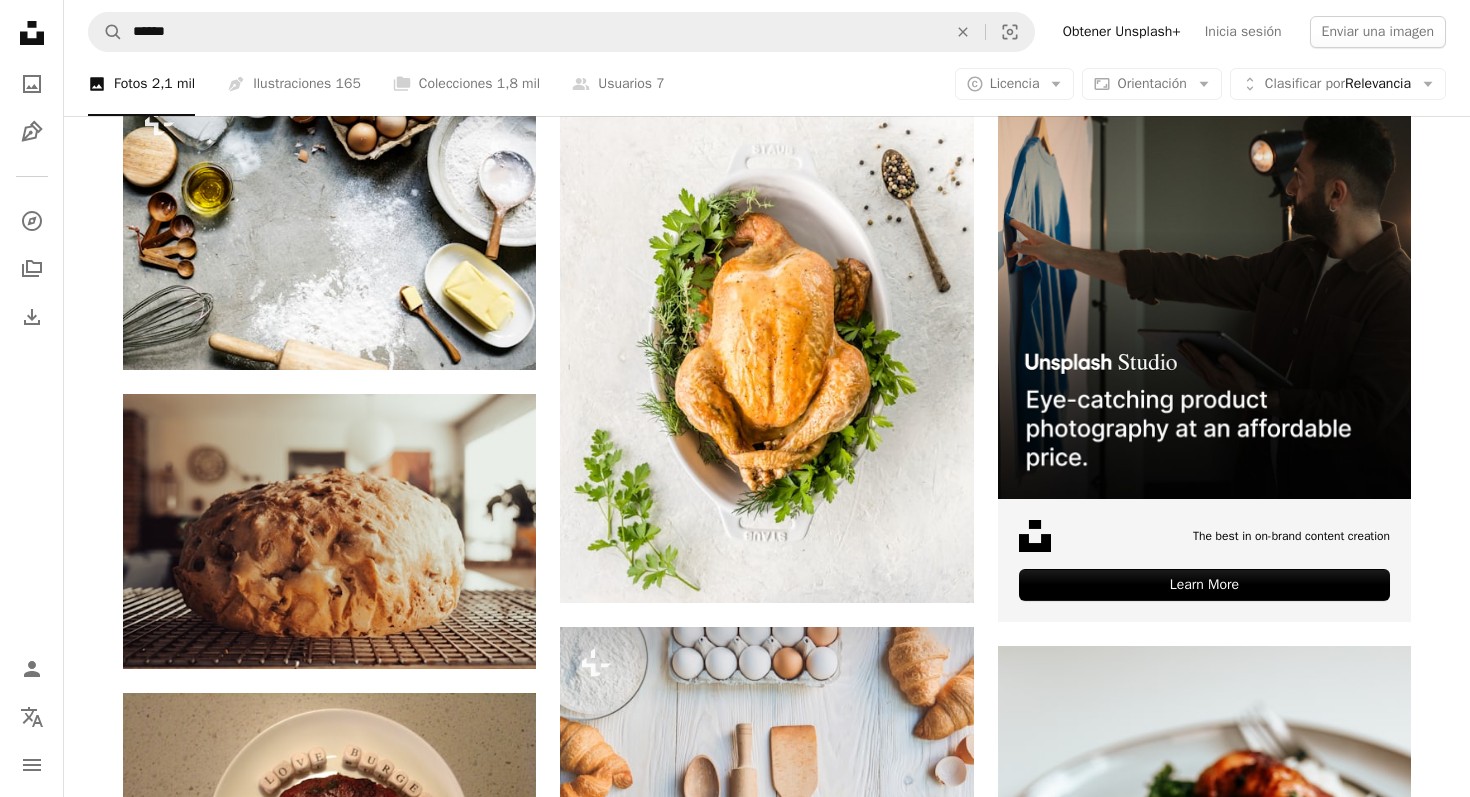 scroll, scrollTop: 31, scrollLeft: 0, axis: vertical 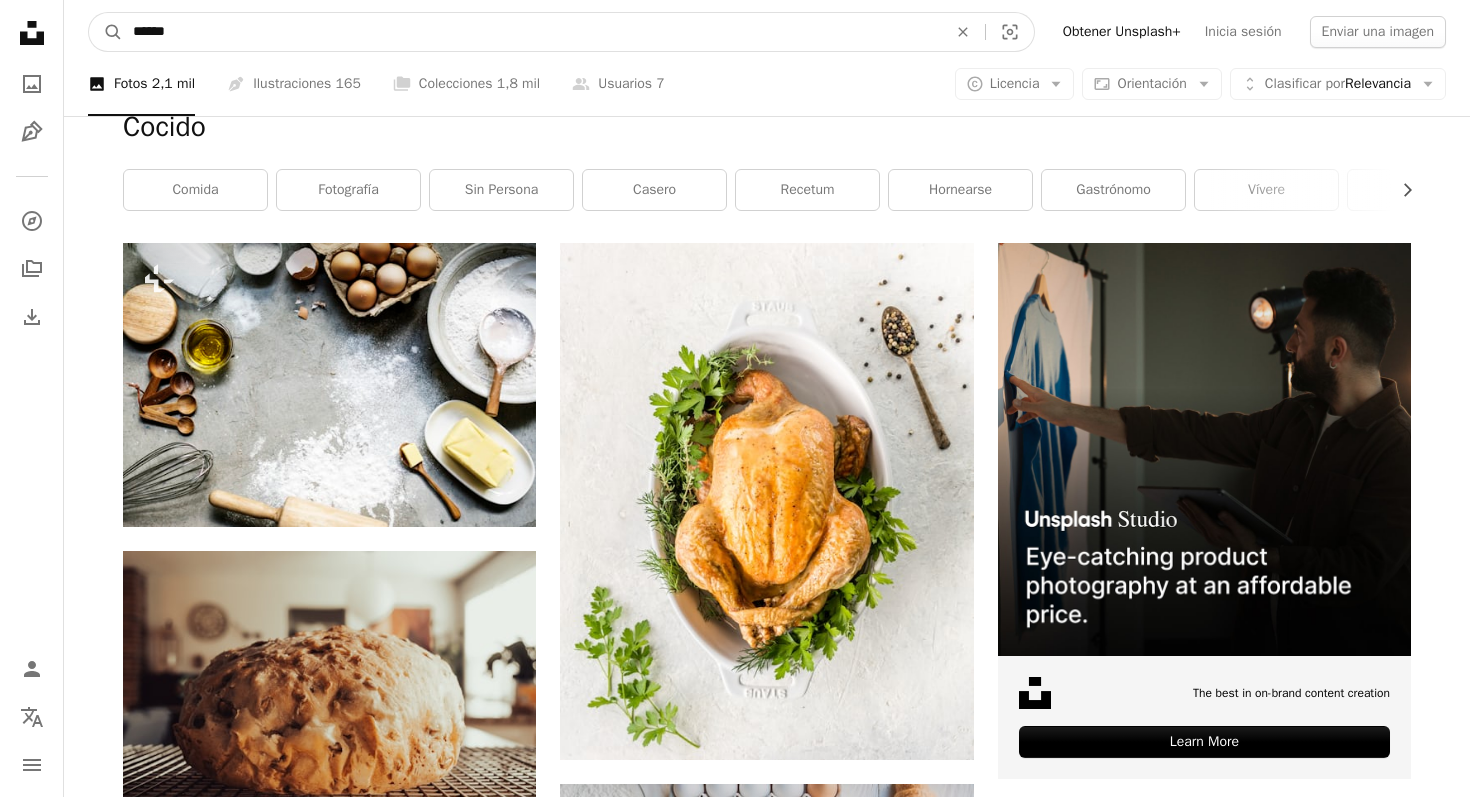 click on "******" at bounding box center [532, 32] 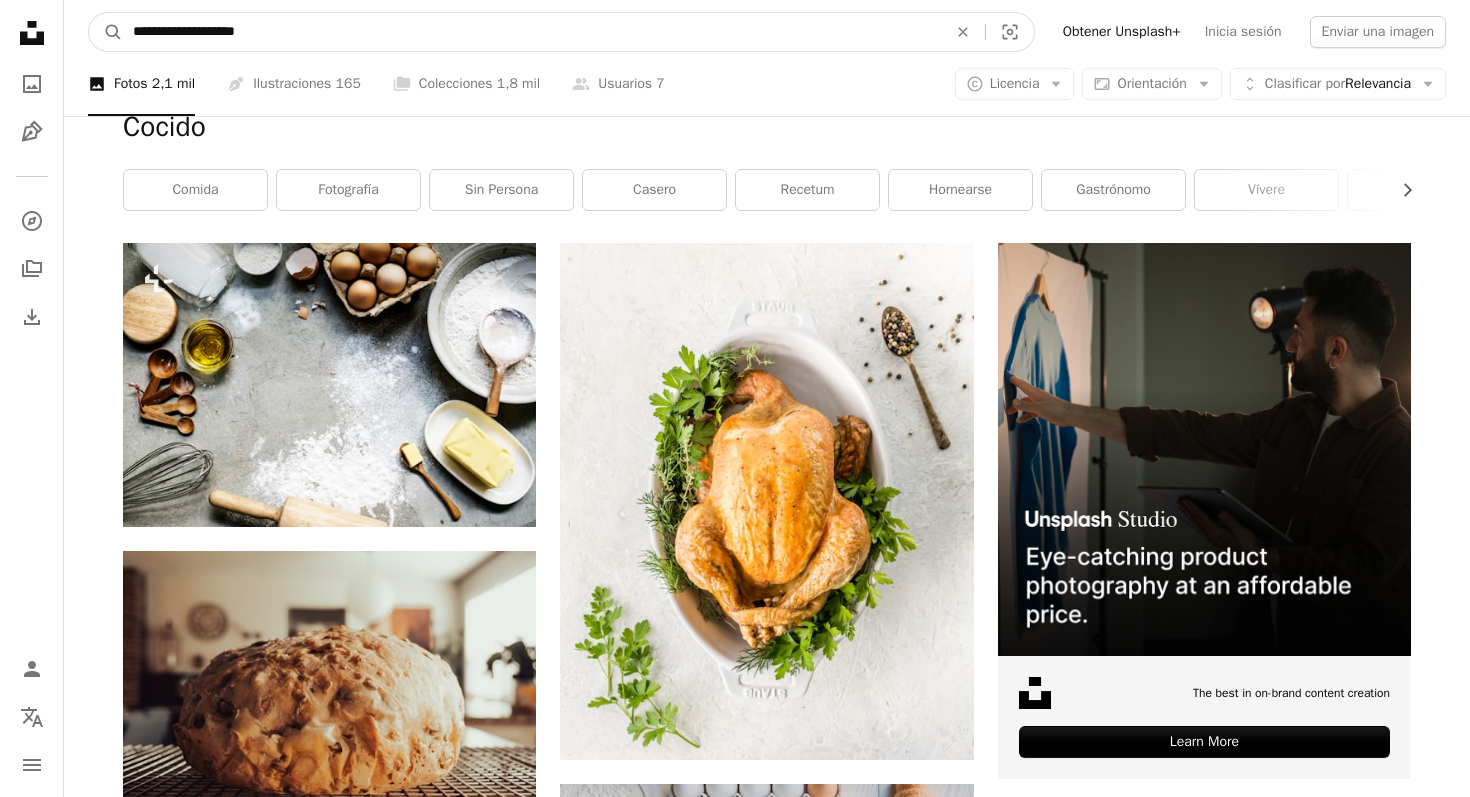 type on "**********" 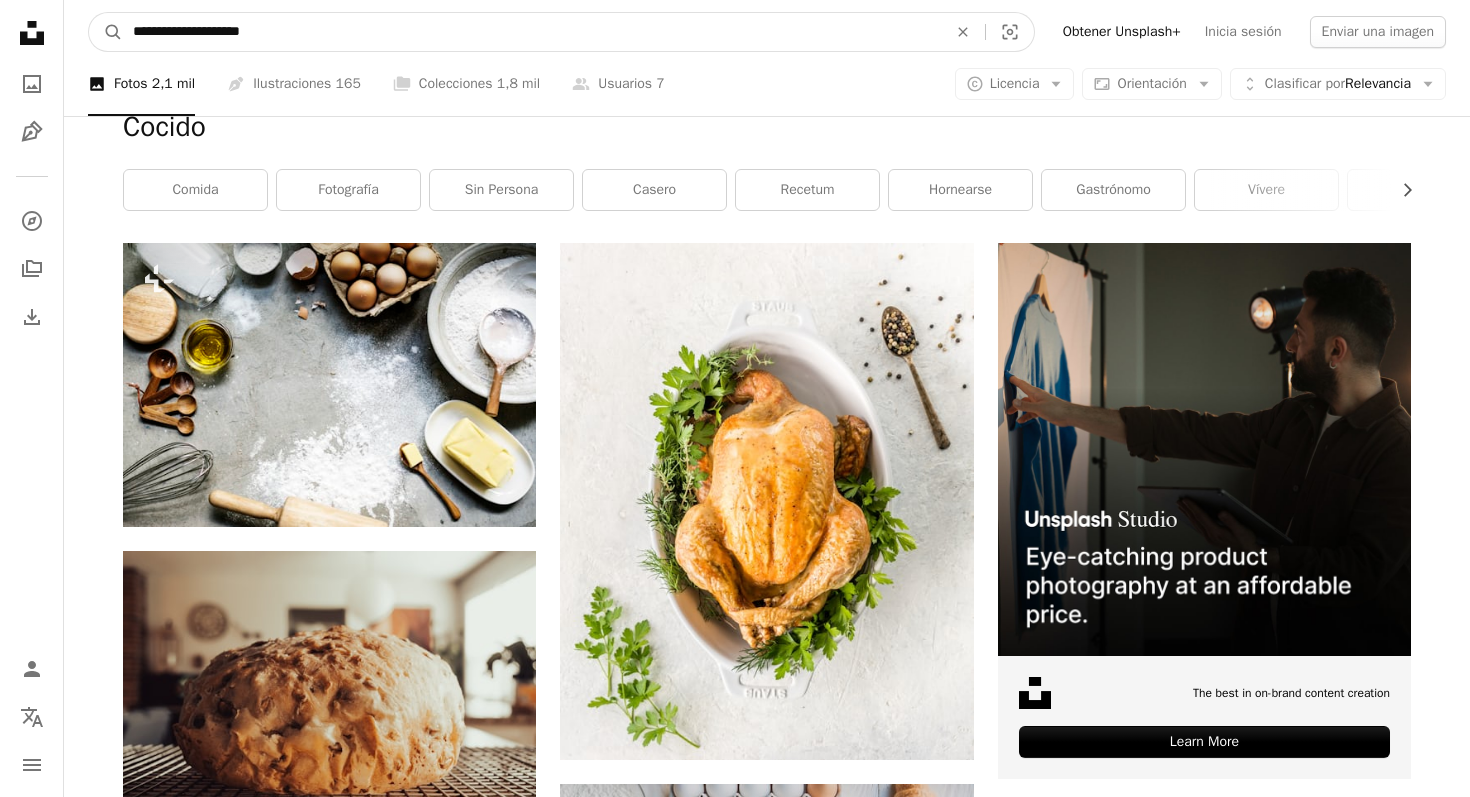 click on "A magnifying glass" at bounding box center [106, 32] 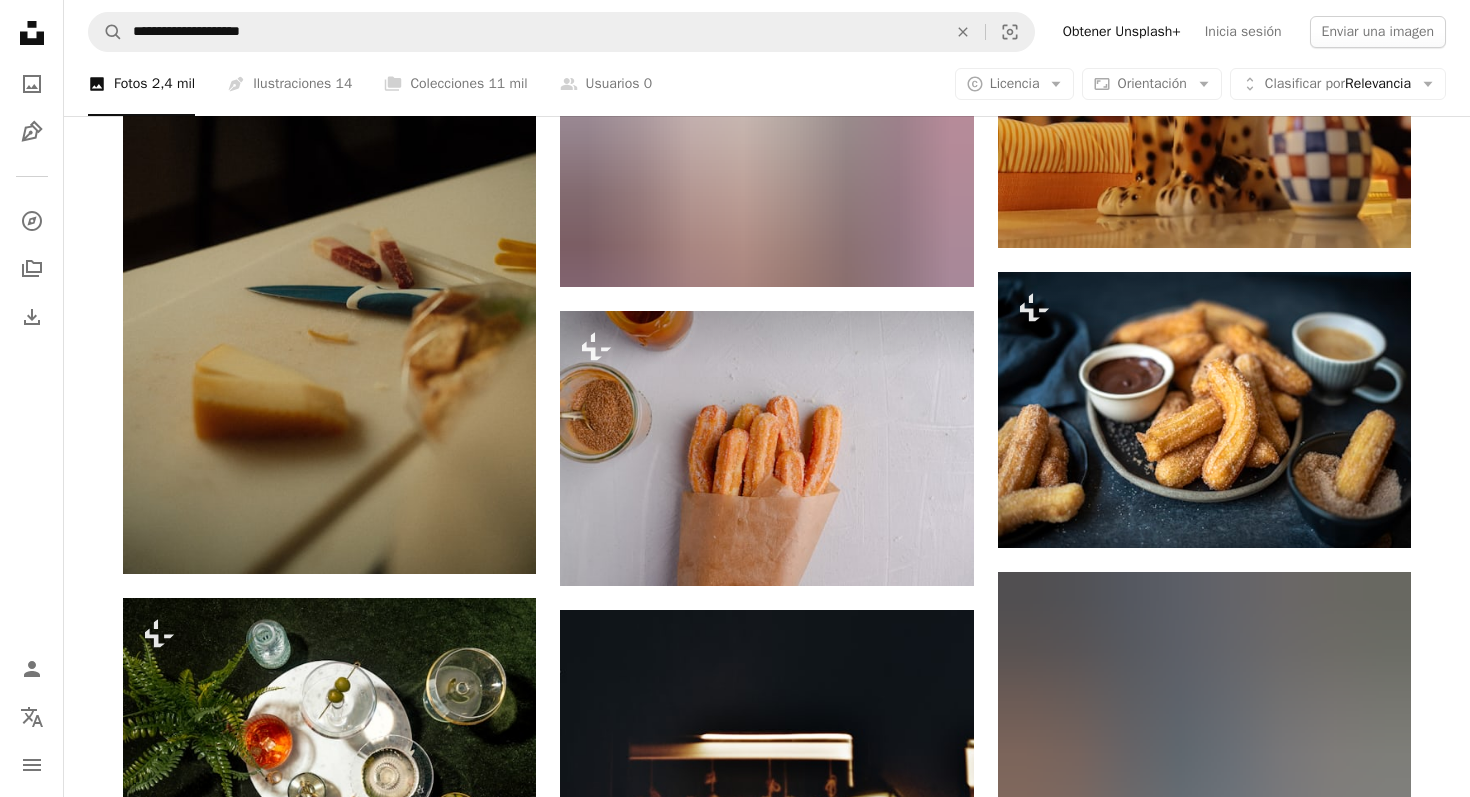 scroll, scrollTop: 1662, scrollLeft: 0, axis: vertical 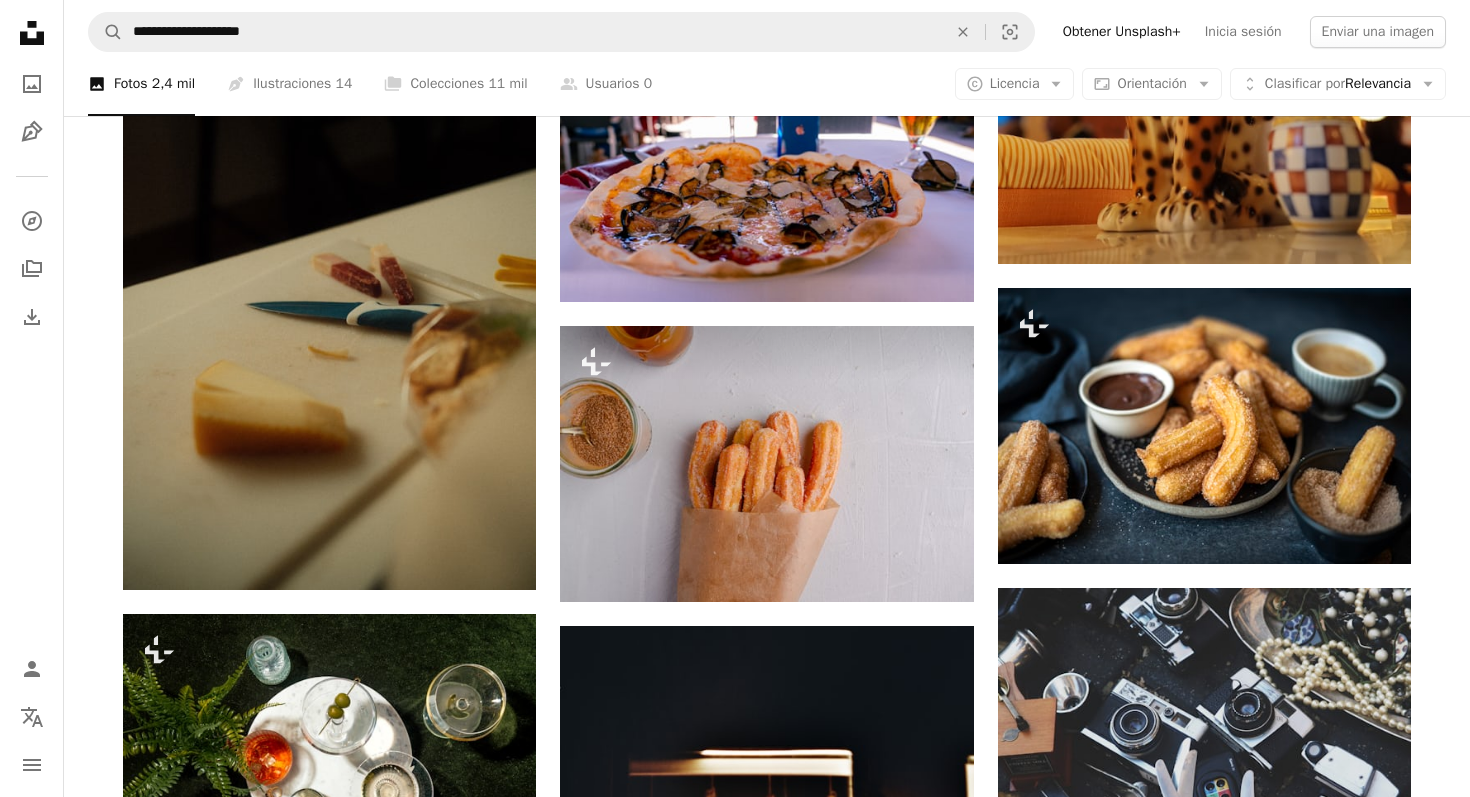 click on "Arrow pointing down" 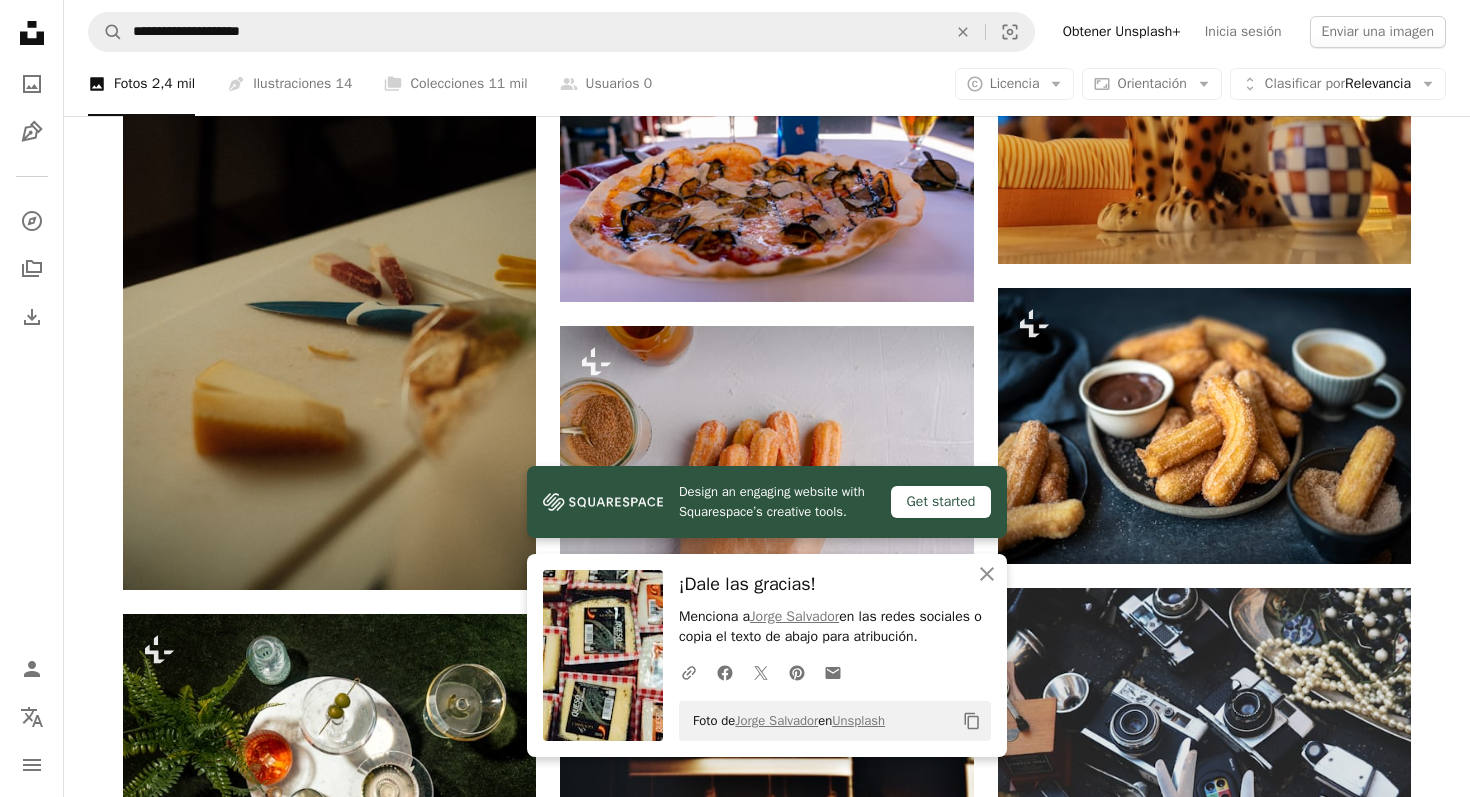 scroll, scrollTop: 1754, scrollLeft: 0, axis: vertical 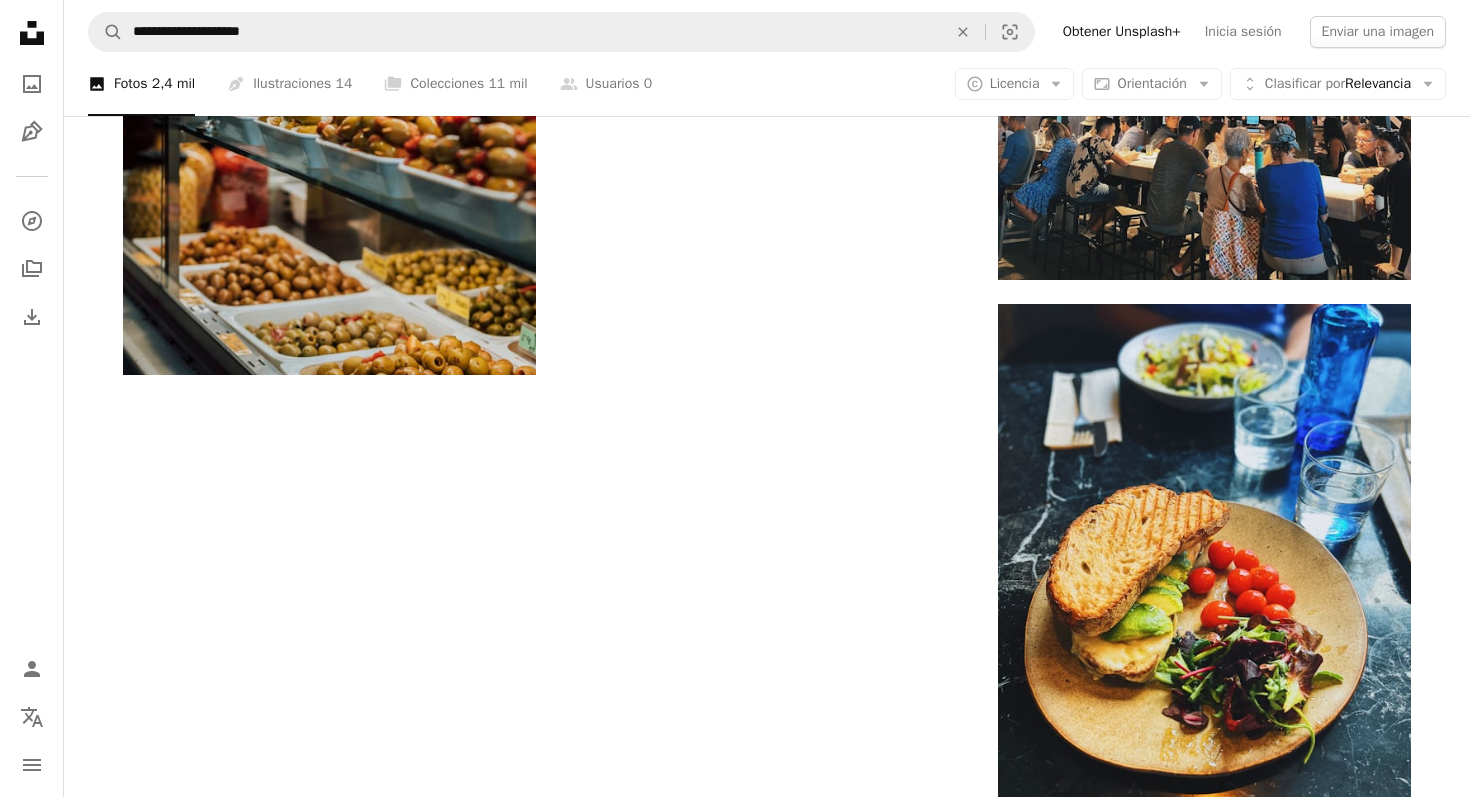 click on "Cargar más" at bounding box center (767, 1657) 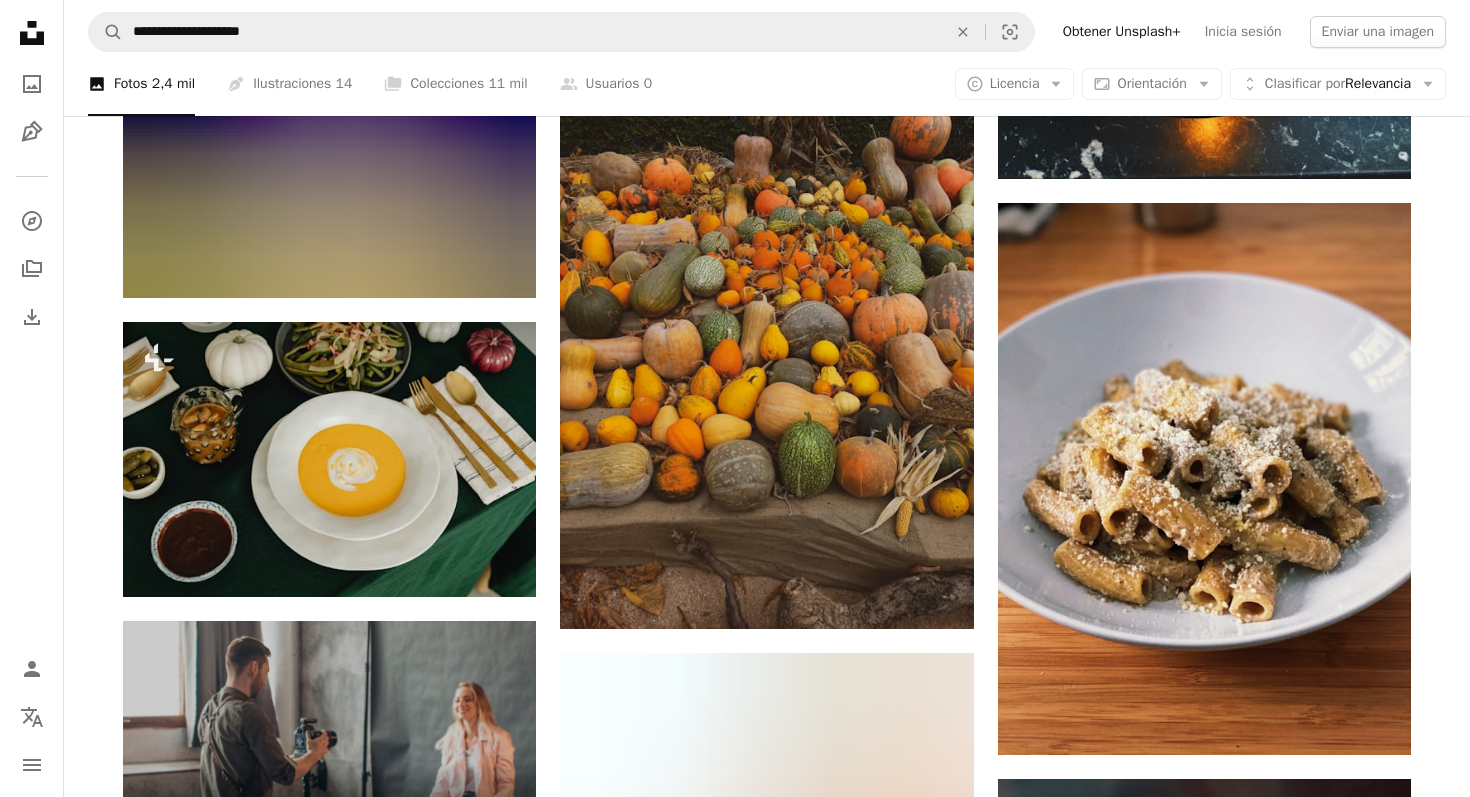 scroll, scrollTop: 3752, scrollLeft: 0, axis: vertical 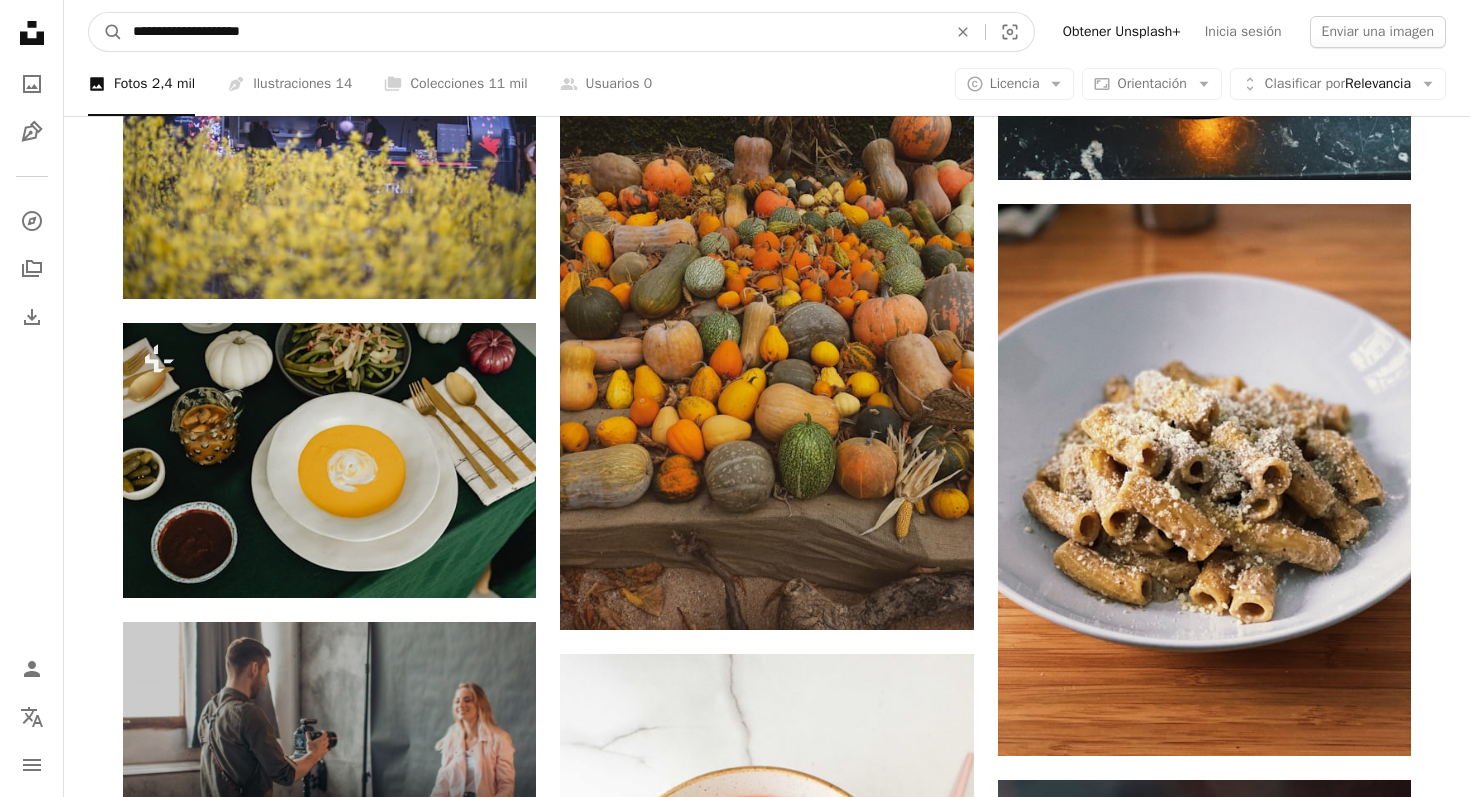 drag, startPoint x: 291, startPoint y: 31, endPoint x: 56, endPoint y: 31, distance: 235 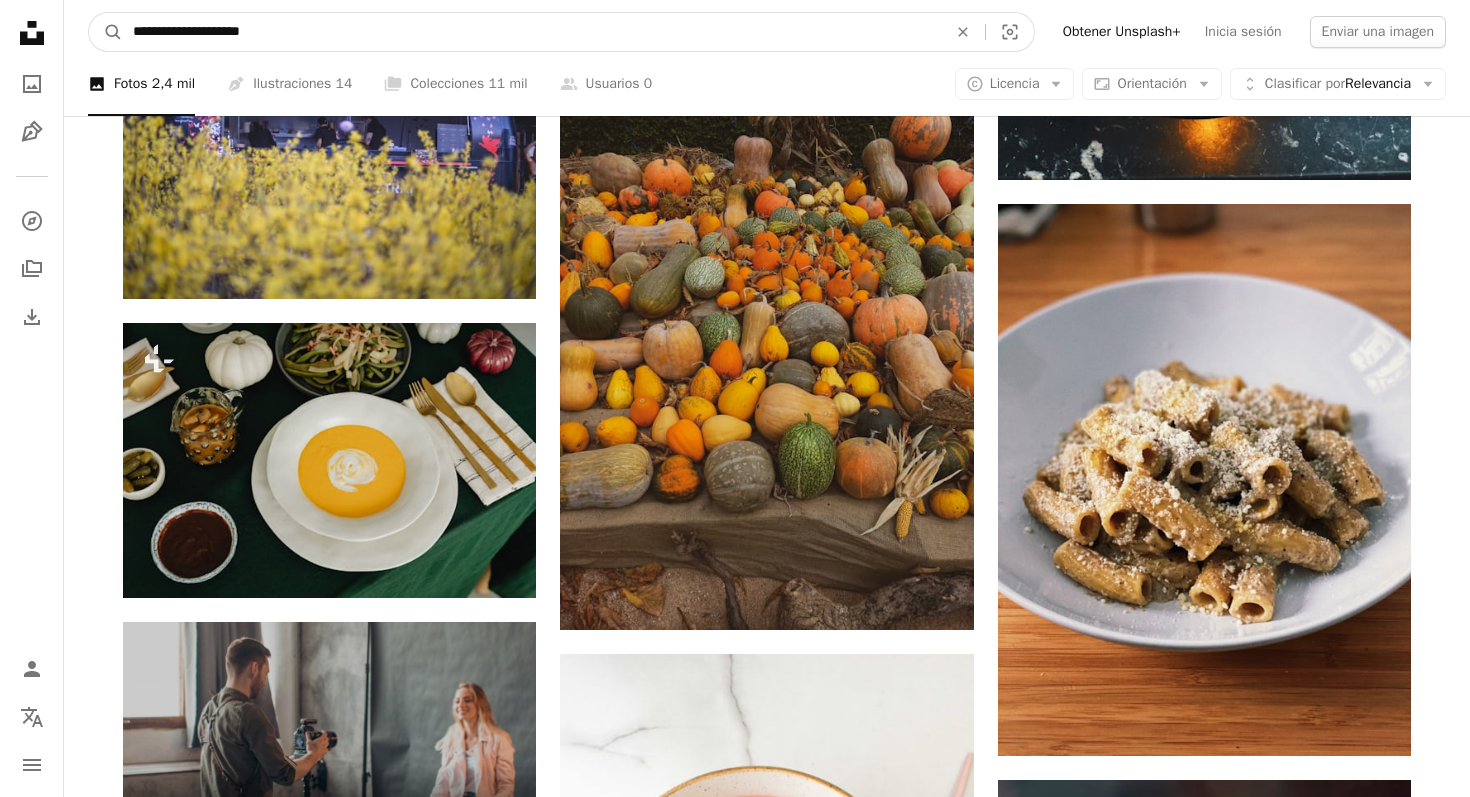 click on "**********" at bounding box center [735, 1393] 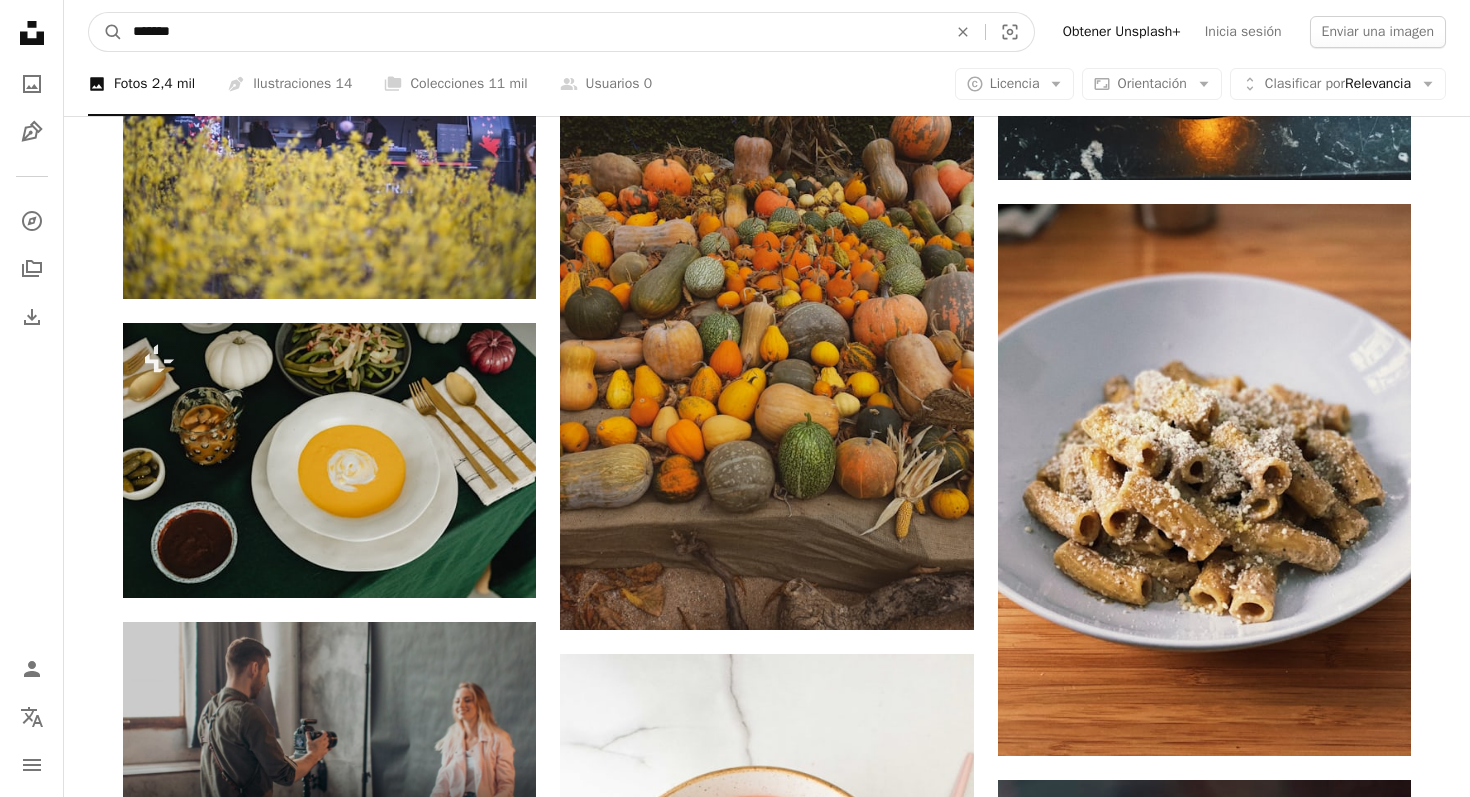type on "********" 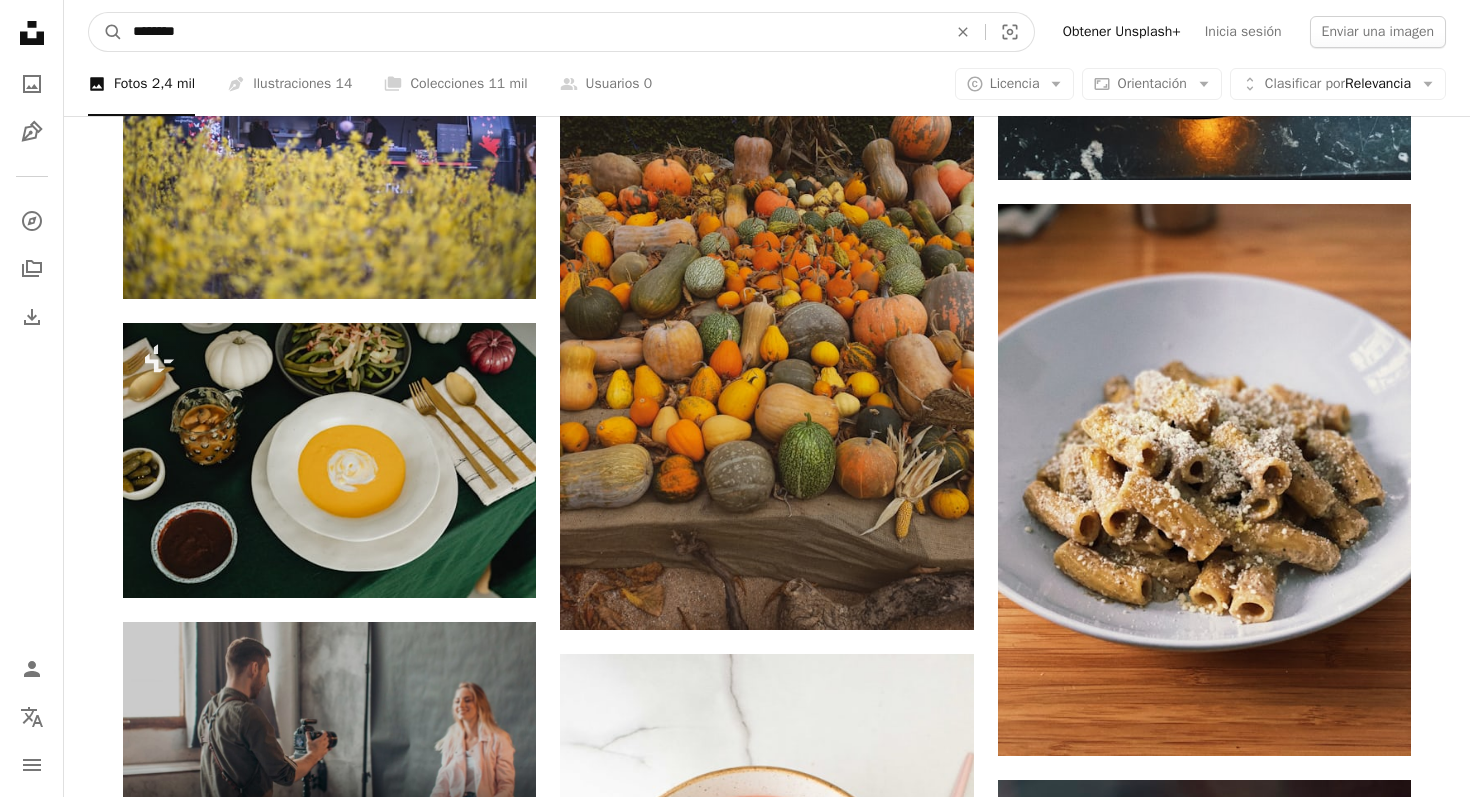 click on "A magnifying glass" at bounding box center (106, 32) 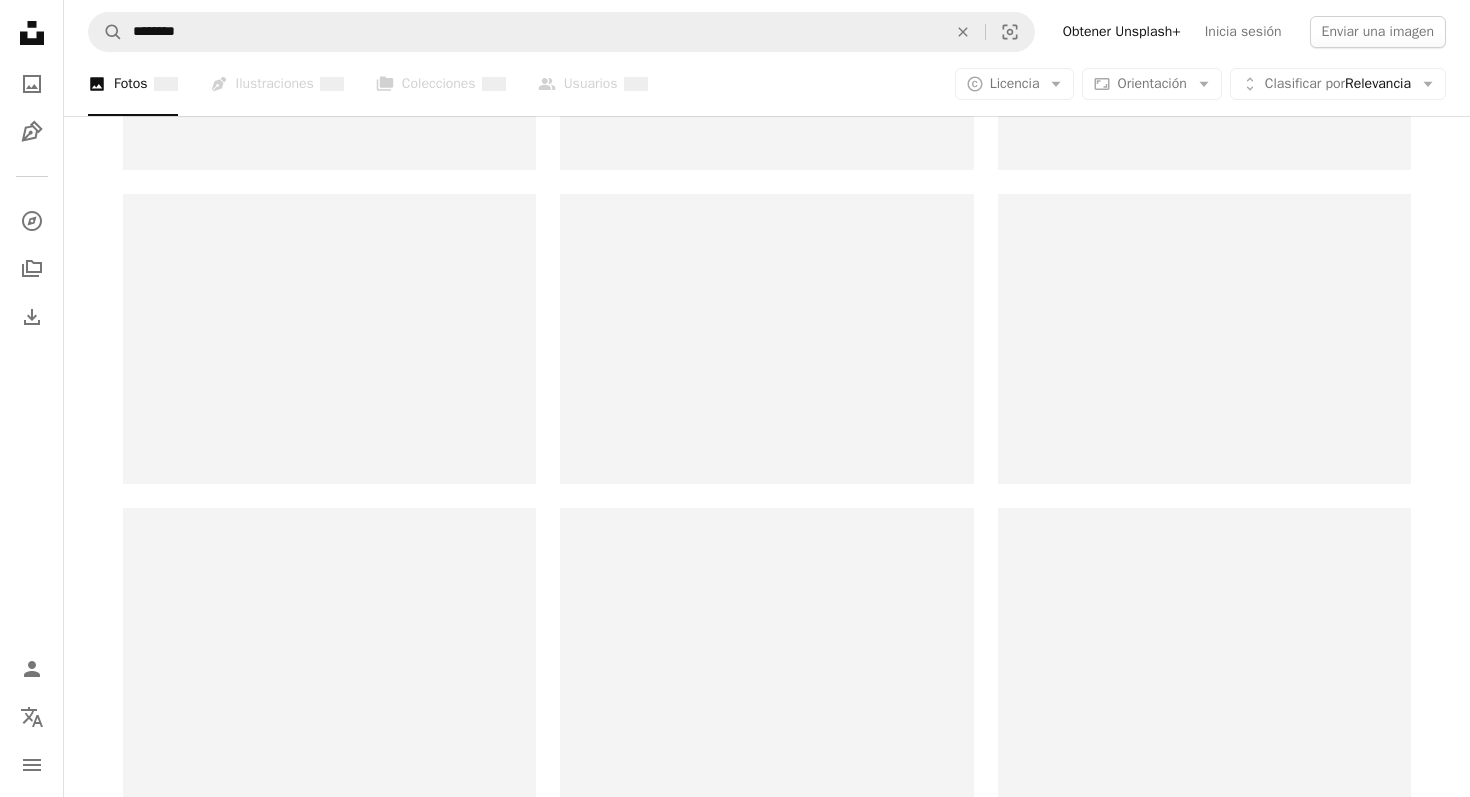 scroll, scrollTop: 0, scrollLeft: 0, axis: both 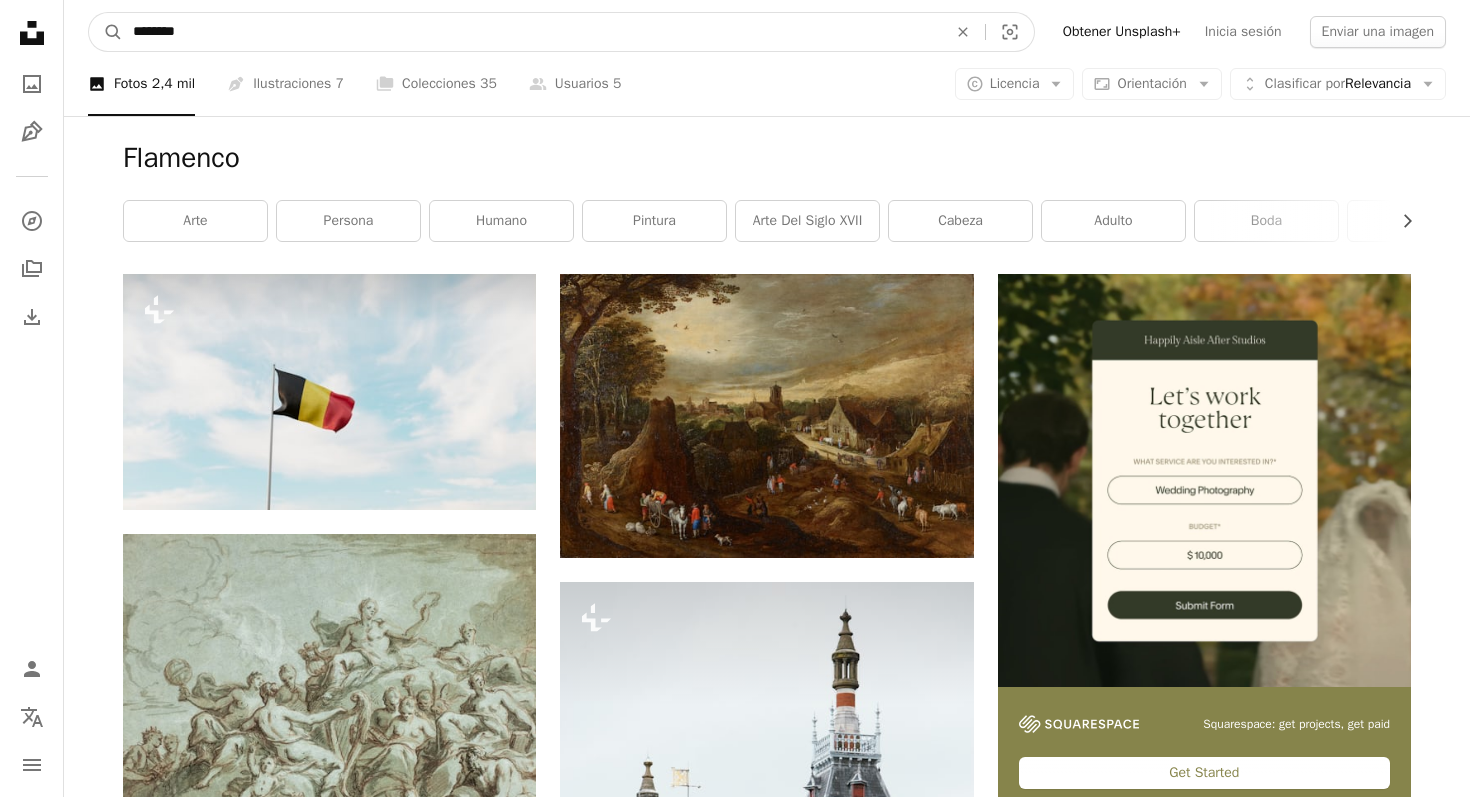 click on "********" at bounding box center (532, 32) 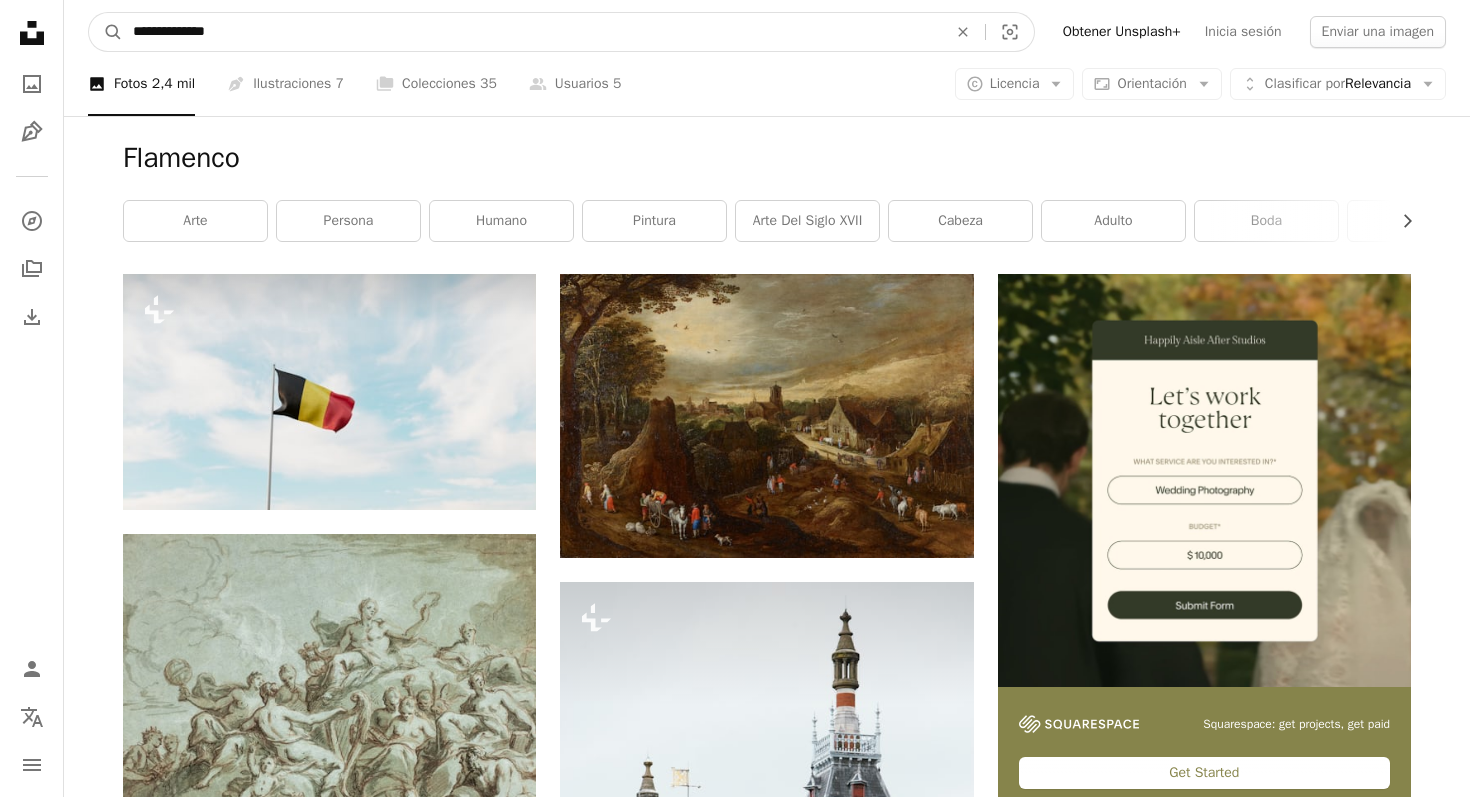 type on "**********" 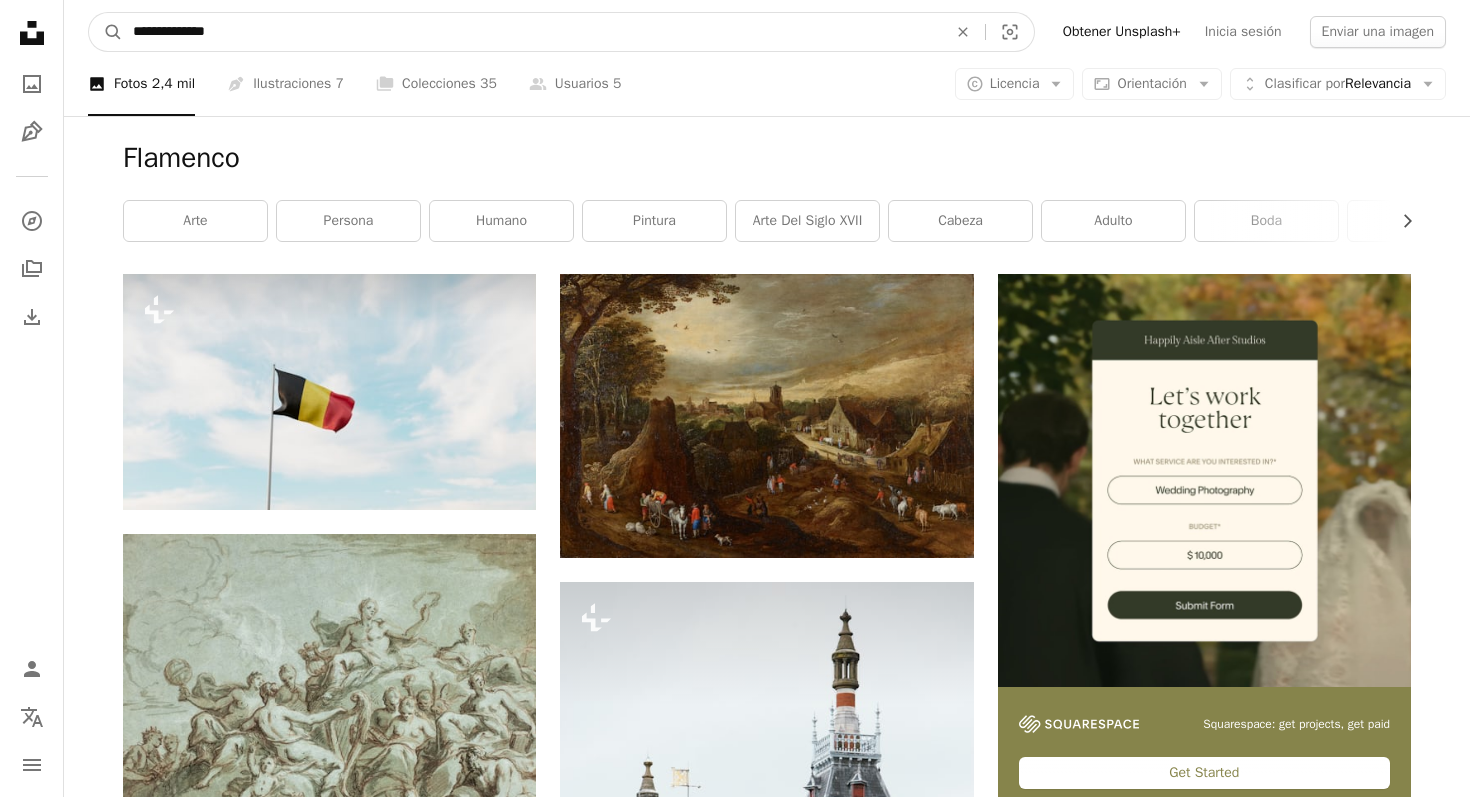 click on "A magnifying glass" at bounding box center (106, 32) 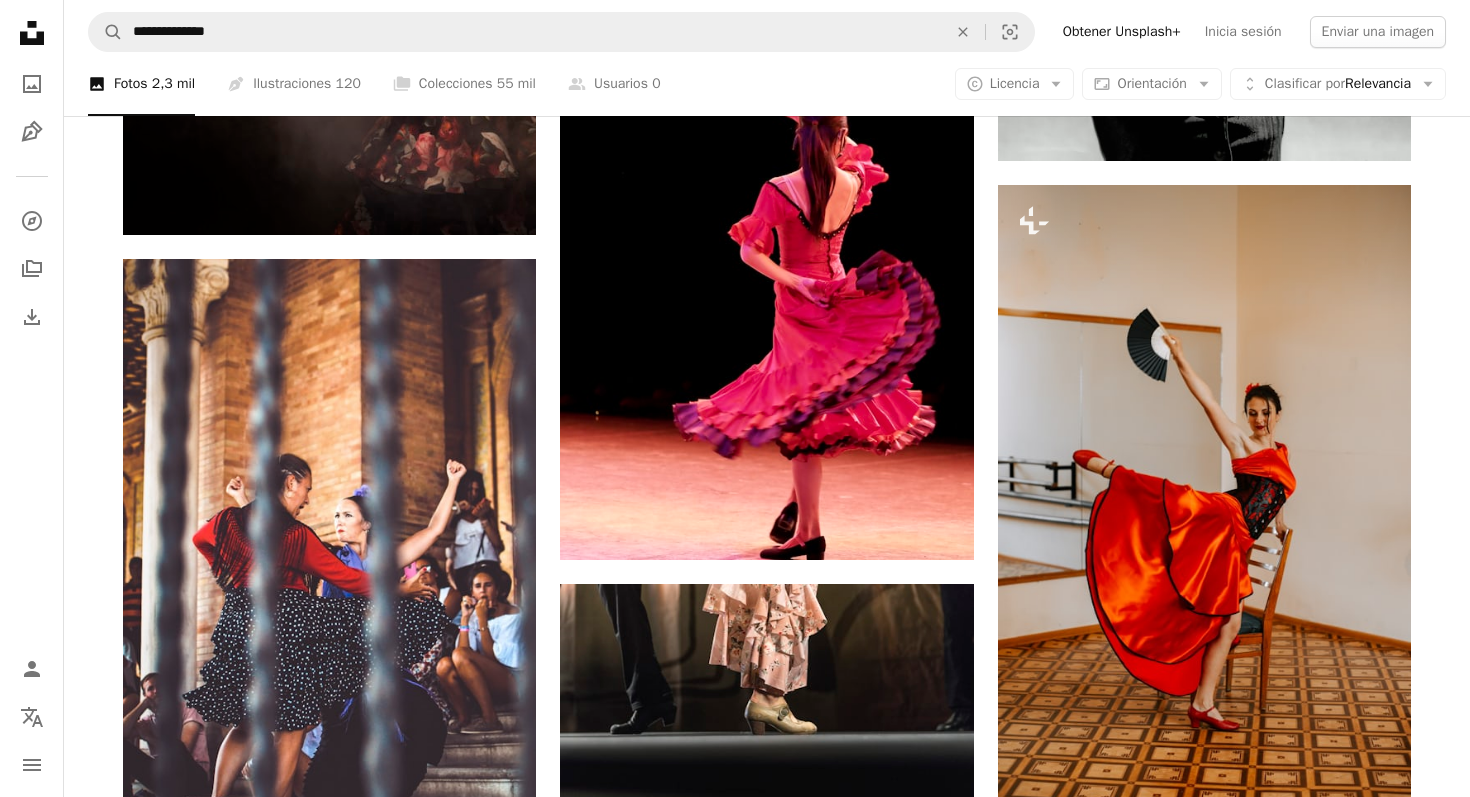 scroll, scrollTop: 1204, scrollLeft: 0, axis: vertical 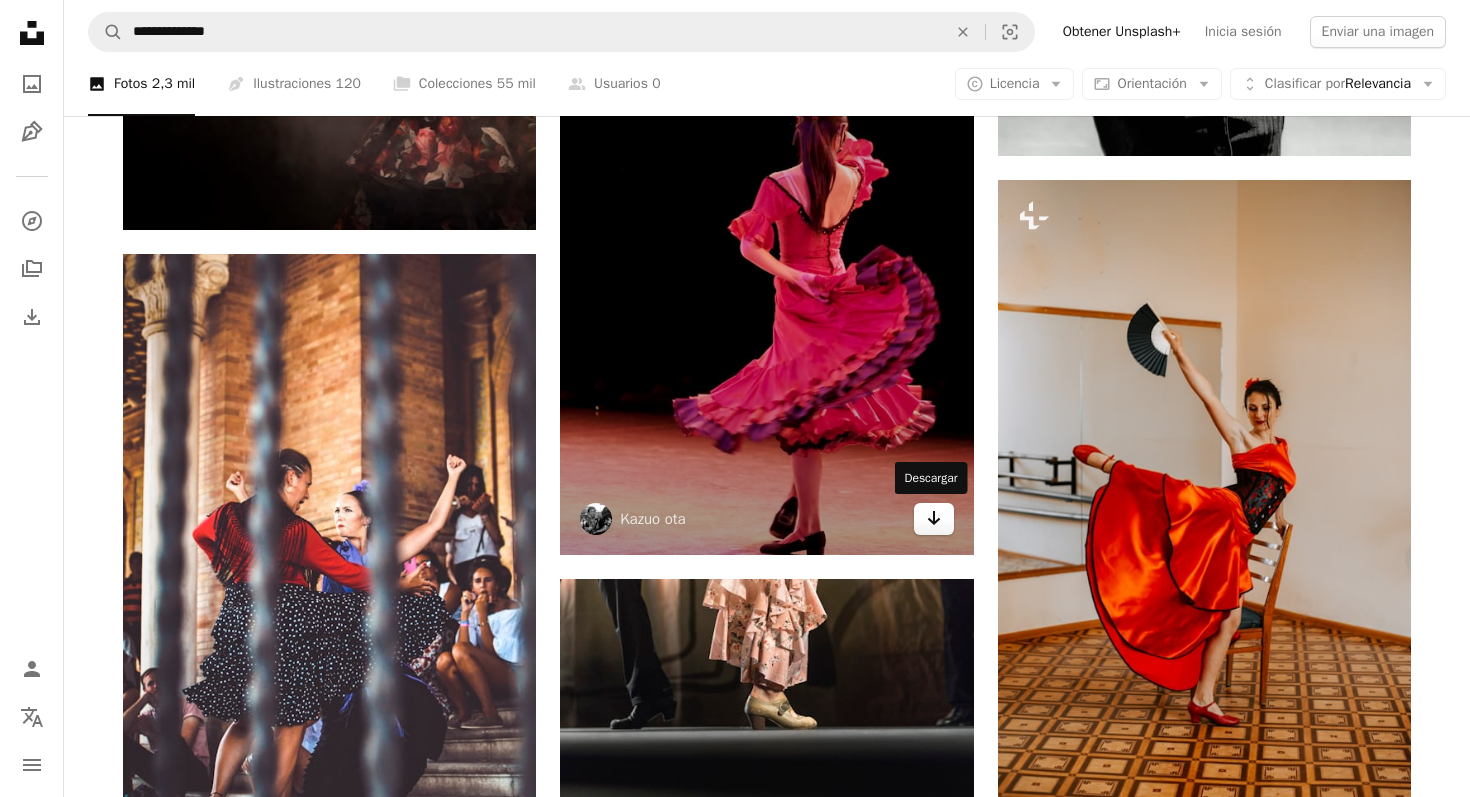 click 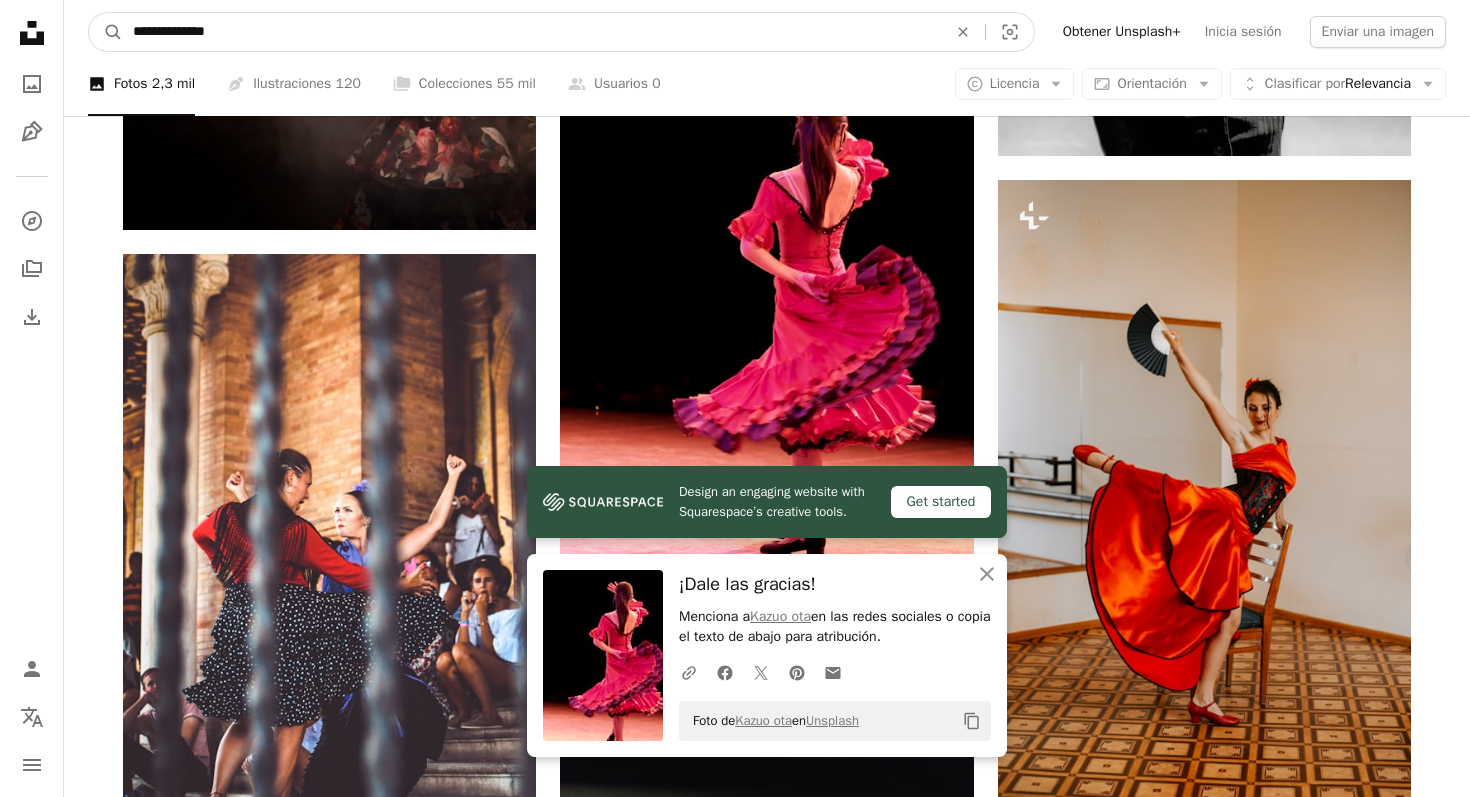 drag, startPoint x: 232, startPoint y: 29, endPoint x: 45, endPoint y: 28, distance: 187.00267 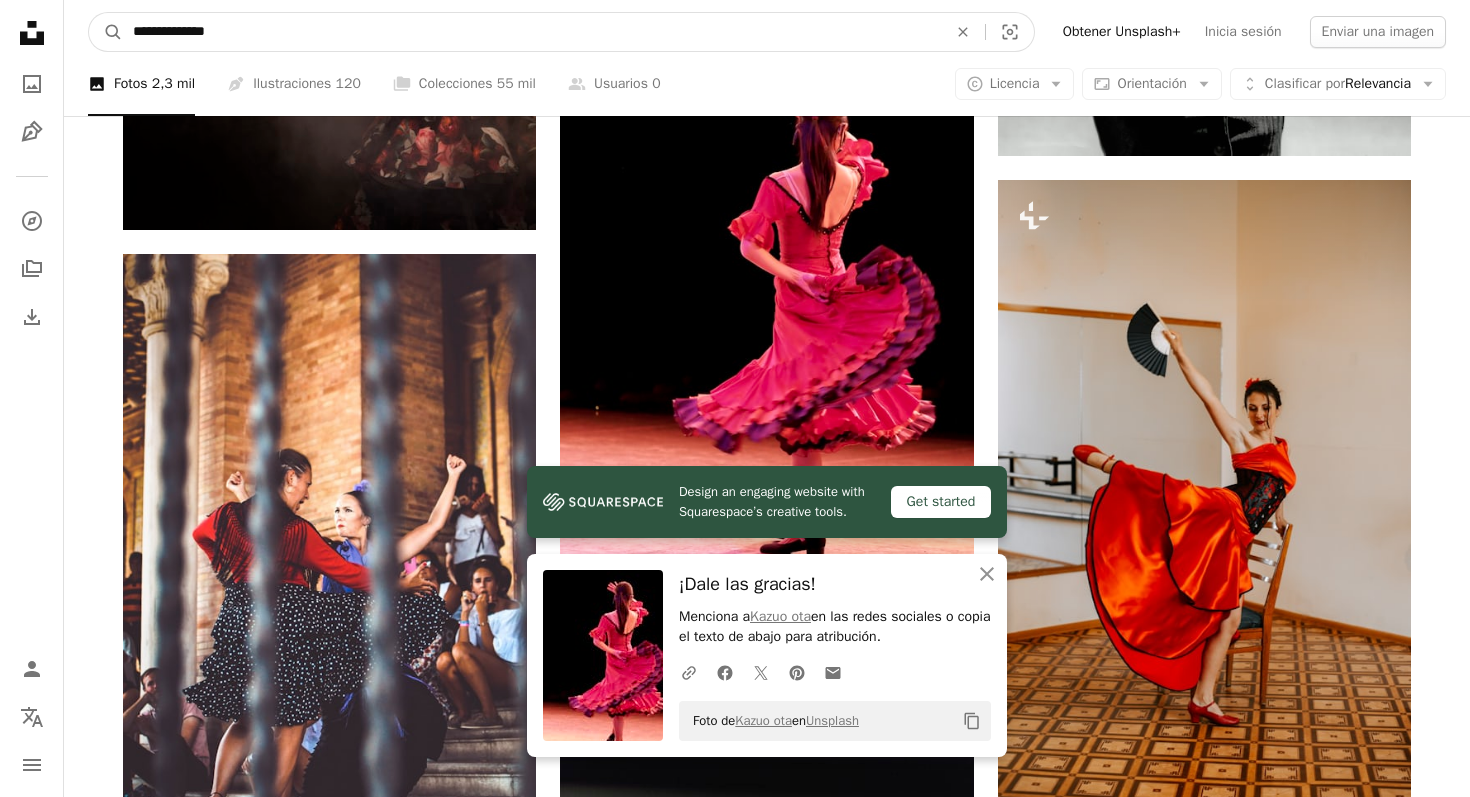 click on "**********" at bounding box center (735, 1442) 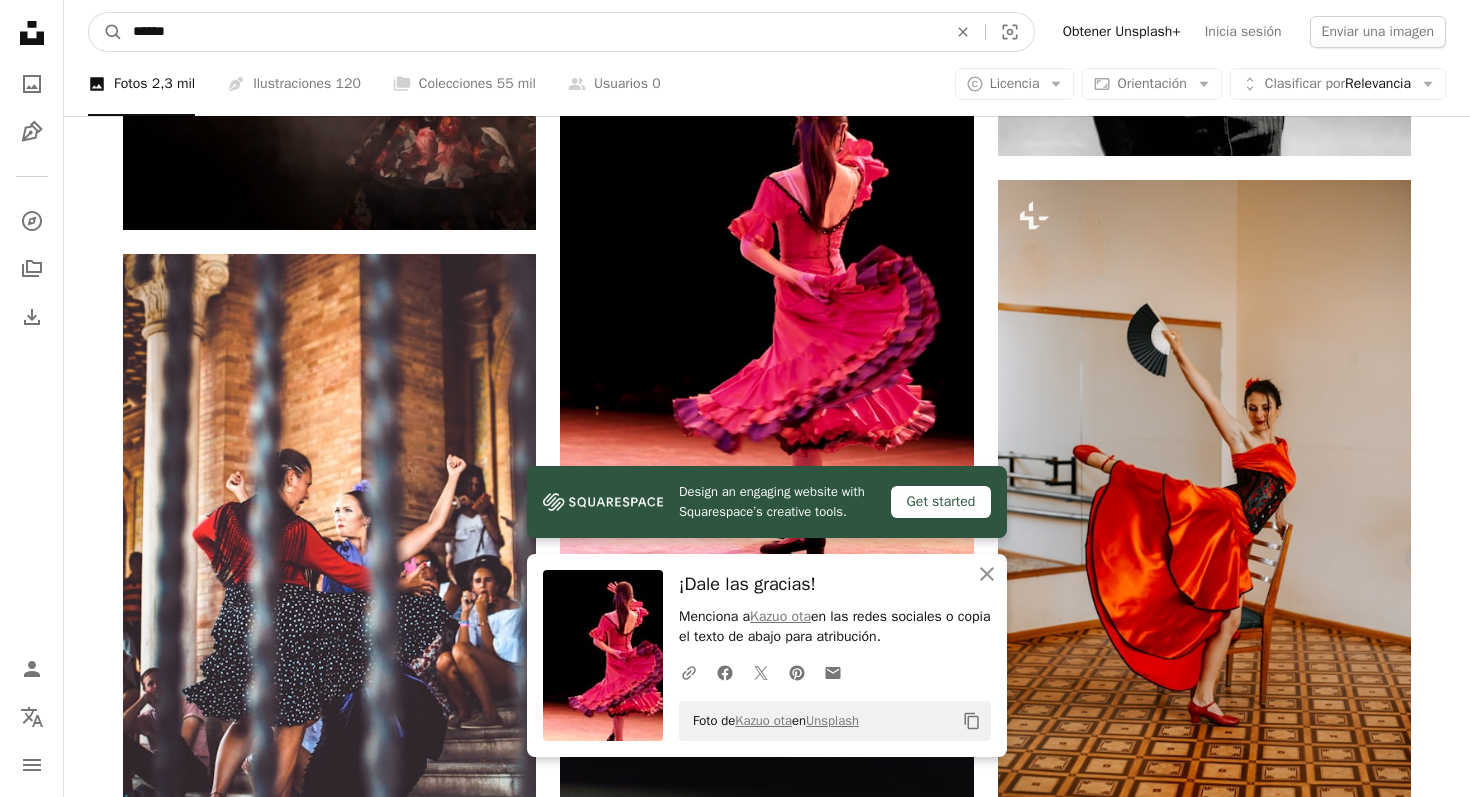 type on "******" 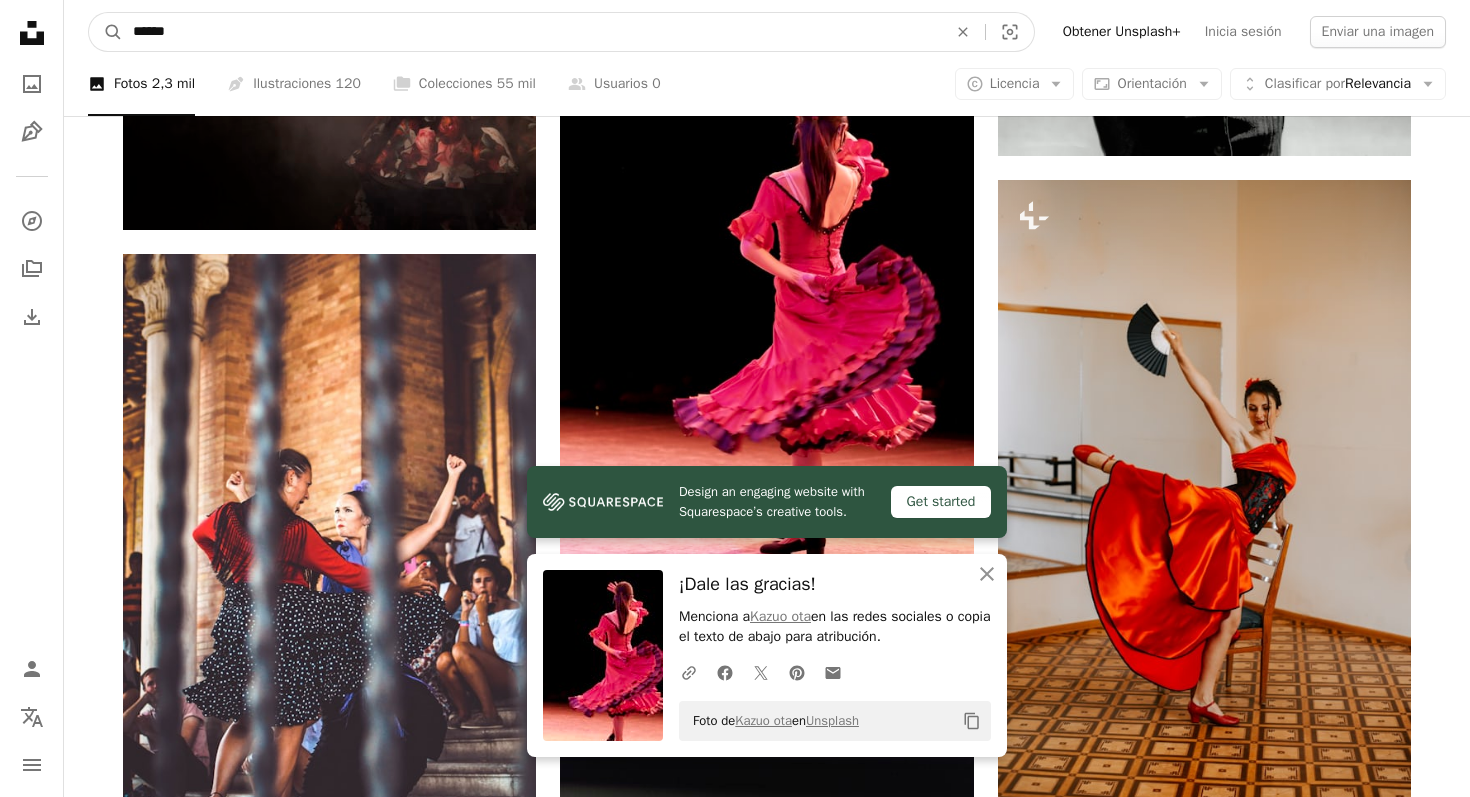 click on "A magnifying glass" at bounding box center (106, 32) 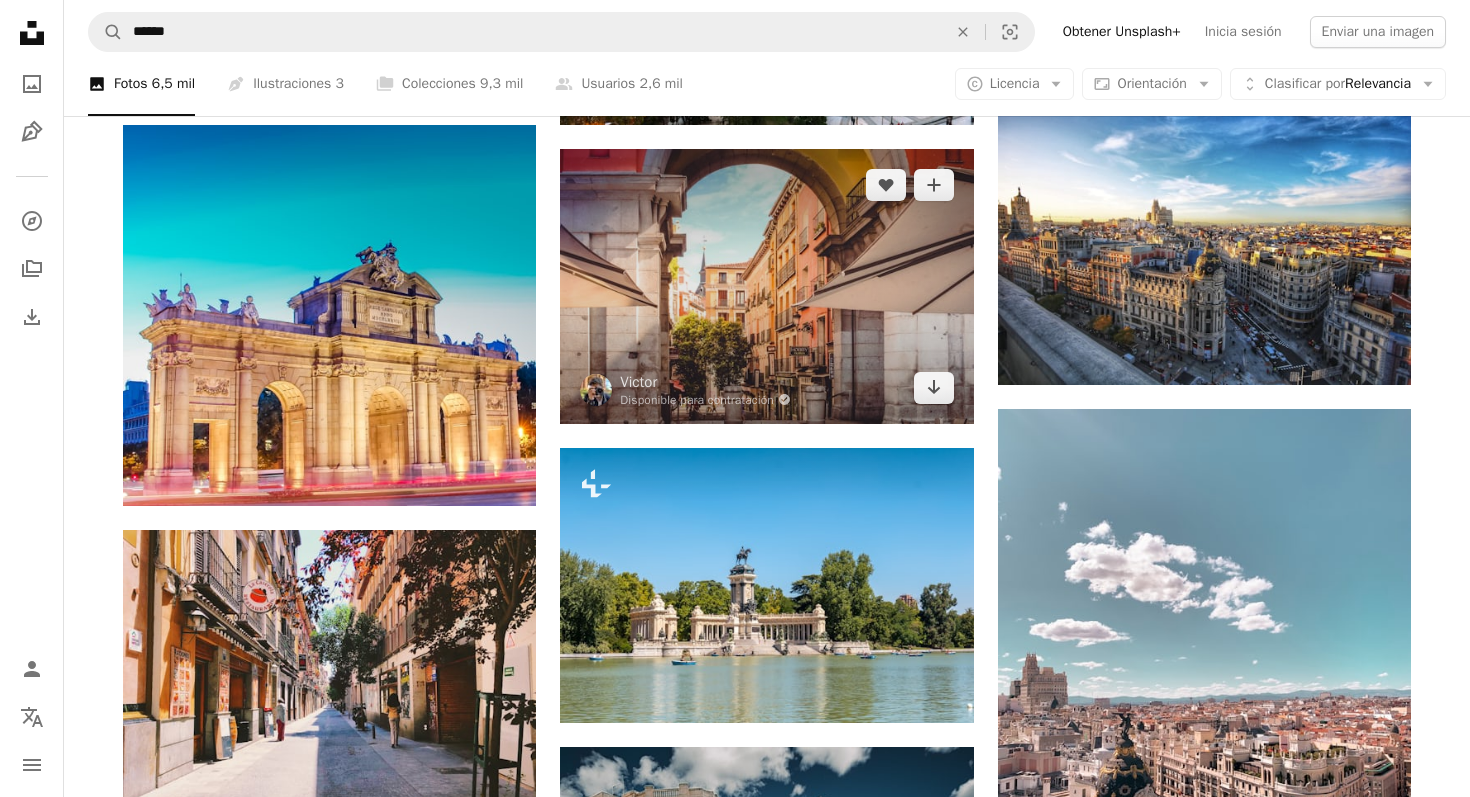 scroll, scrollTop: 708, scrollLeft: 0, axis: vertical 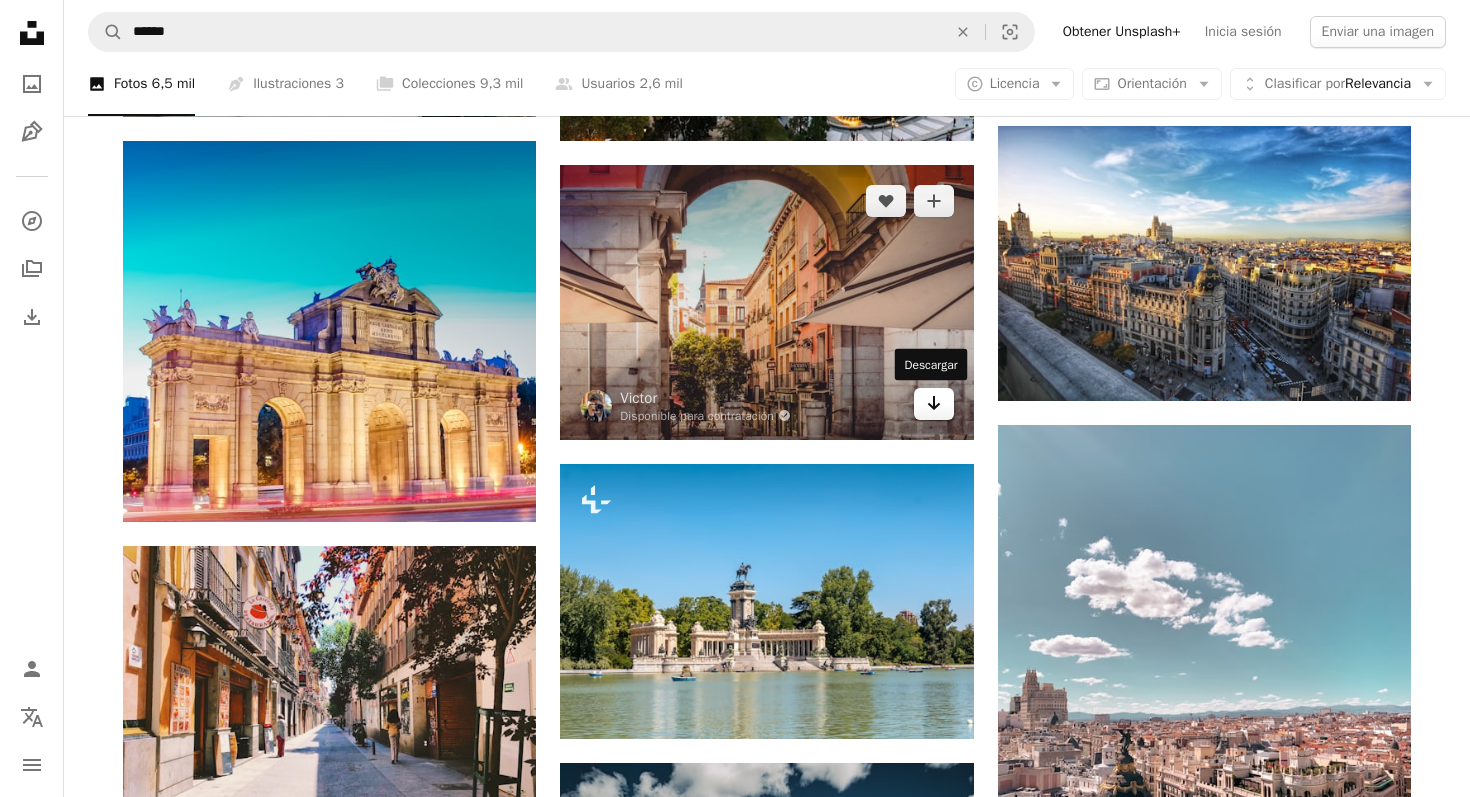 click on "Arrow pointing down" 